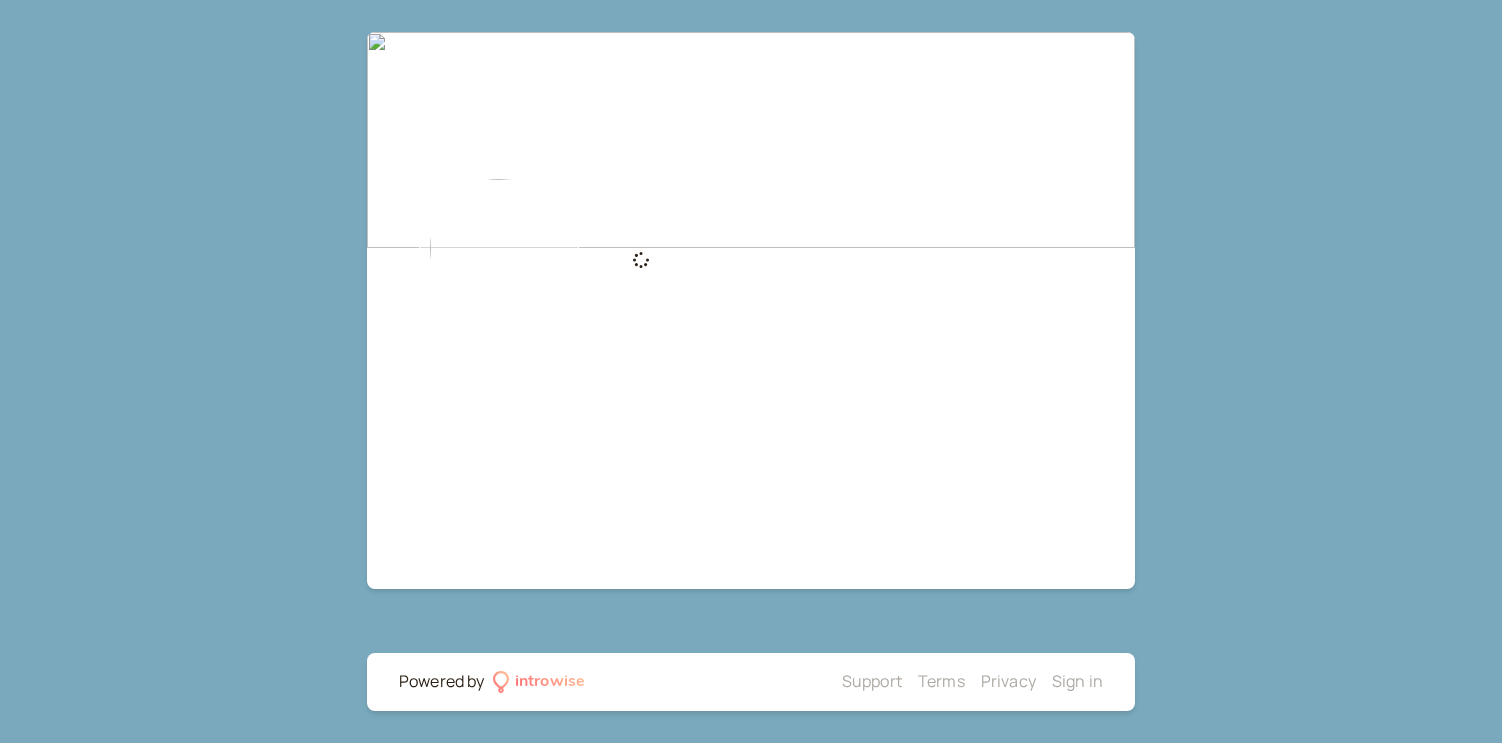 scroll, scrollTop: 0, scrollLeft: 0, axis: both 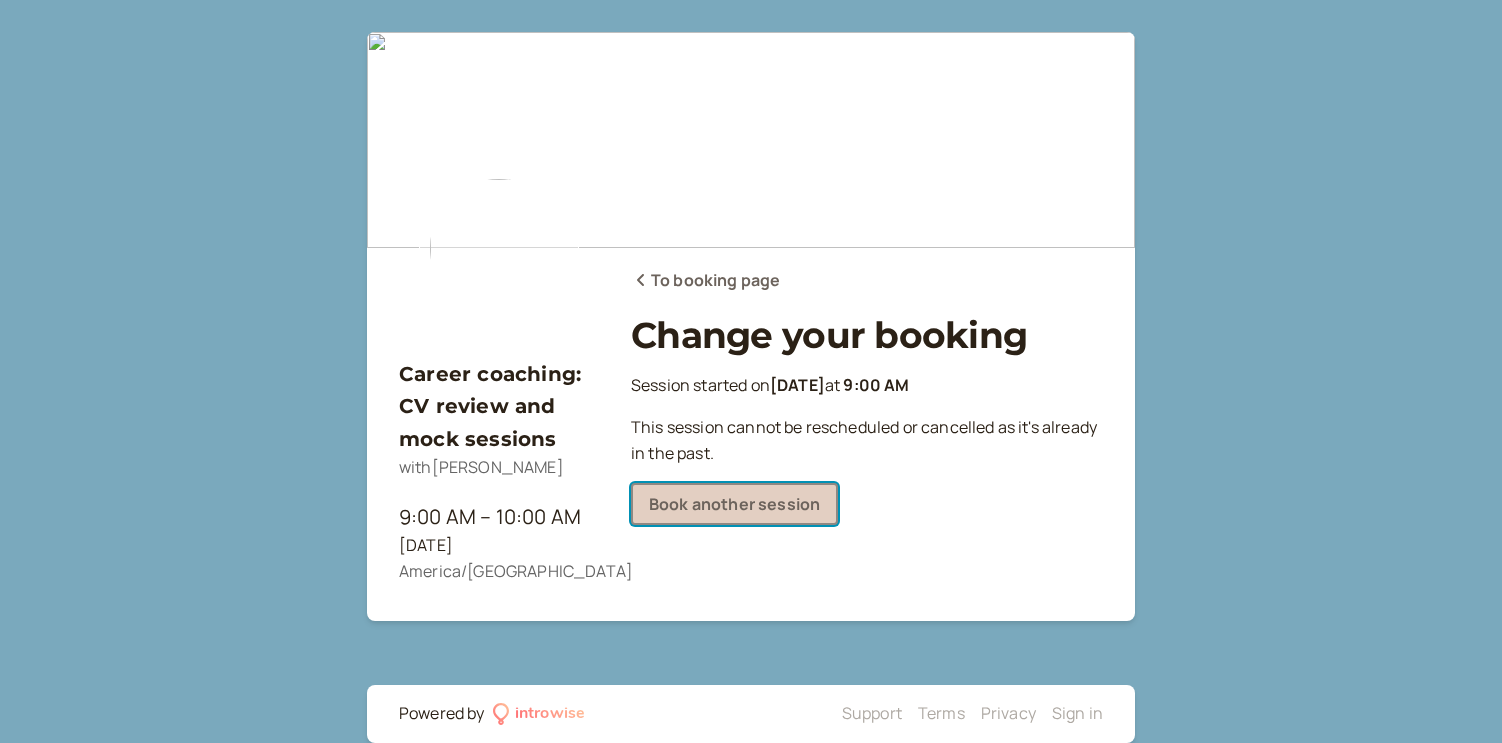 click on "Book another session" at bounding box center (734, 504) 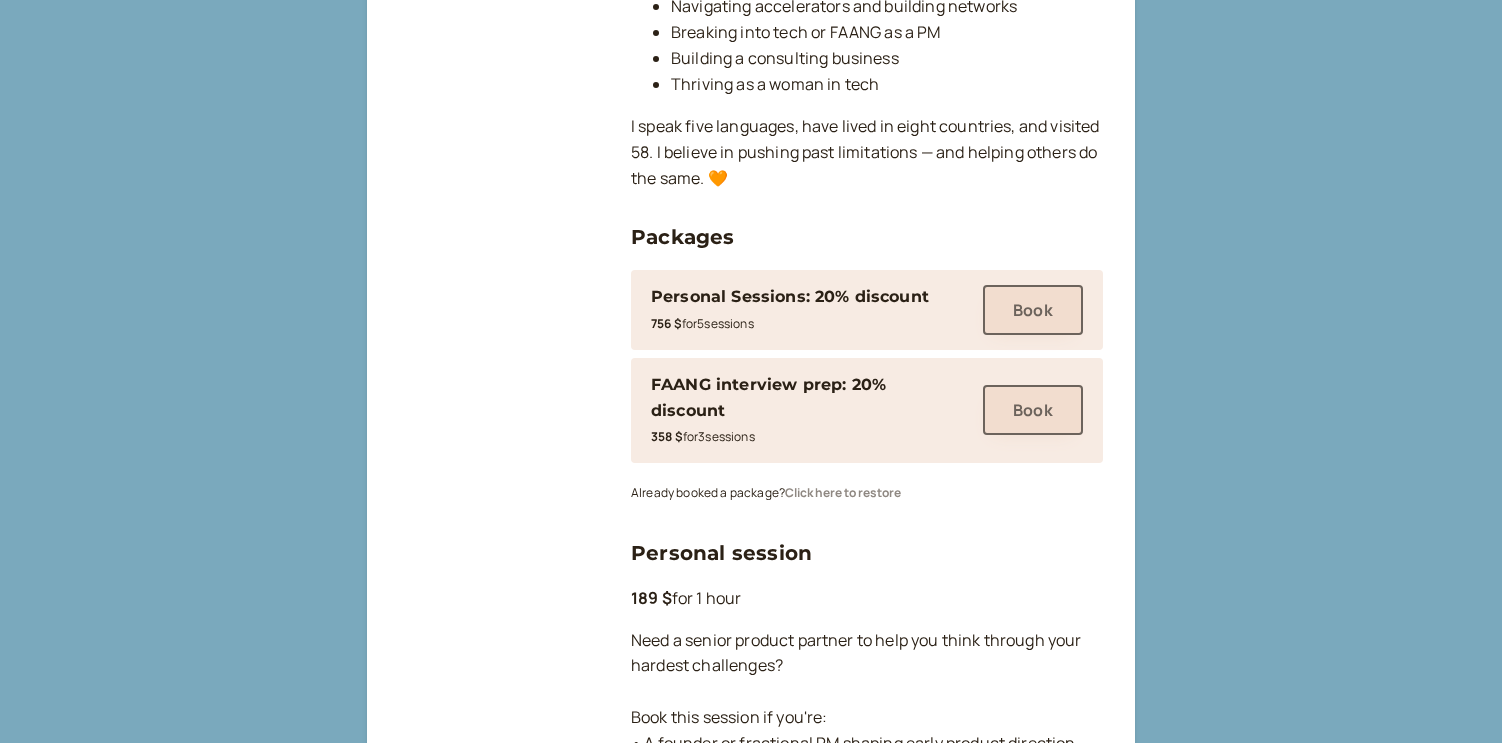 scroll, scrollTop: 894, scrollLeft: 0, axis: vertical 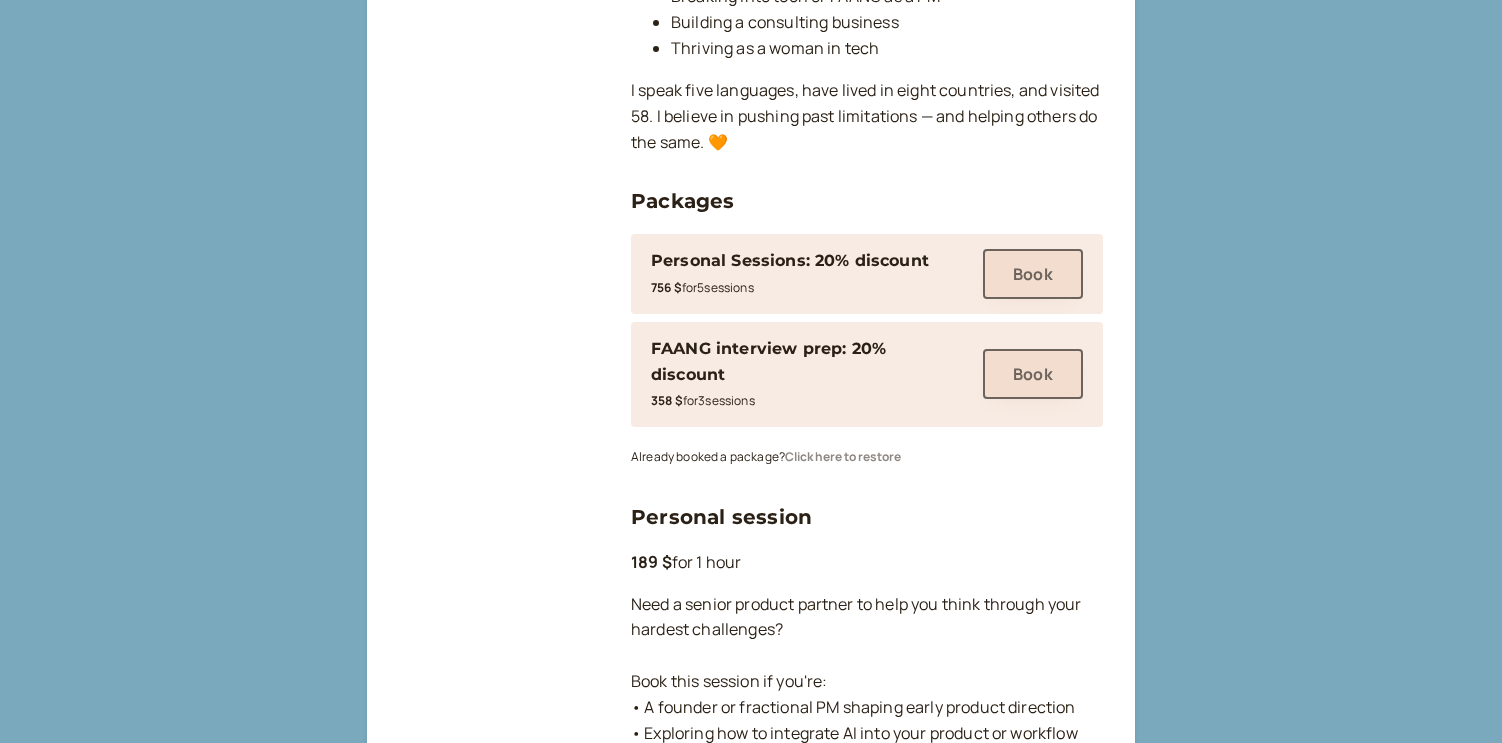 click on "Click here to restore" at bounding box center (843, 457) 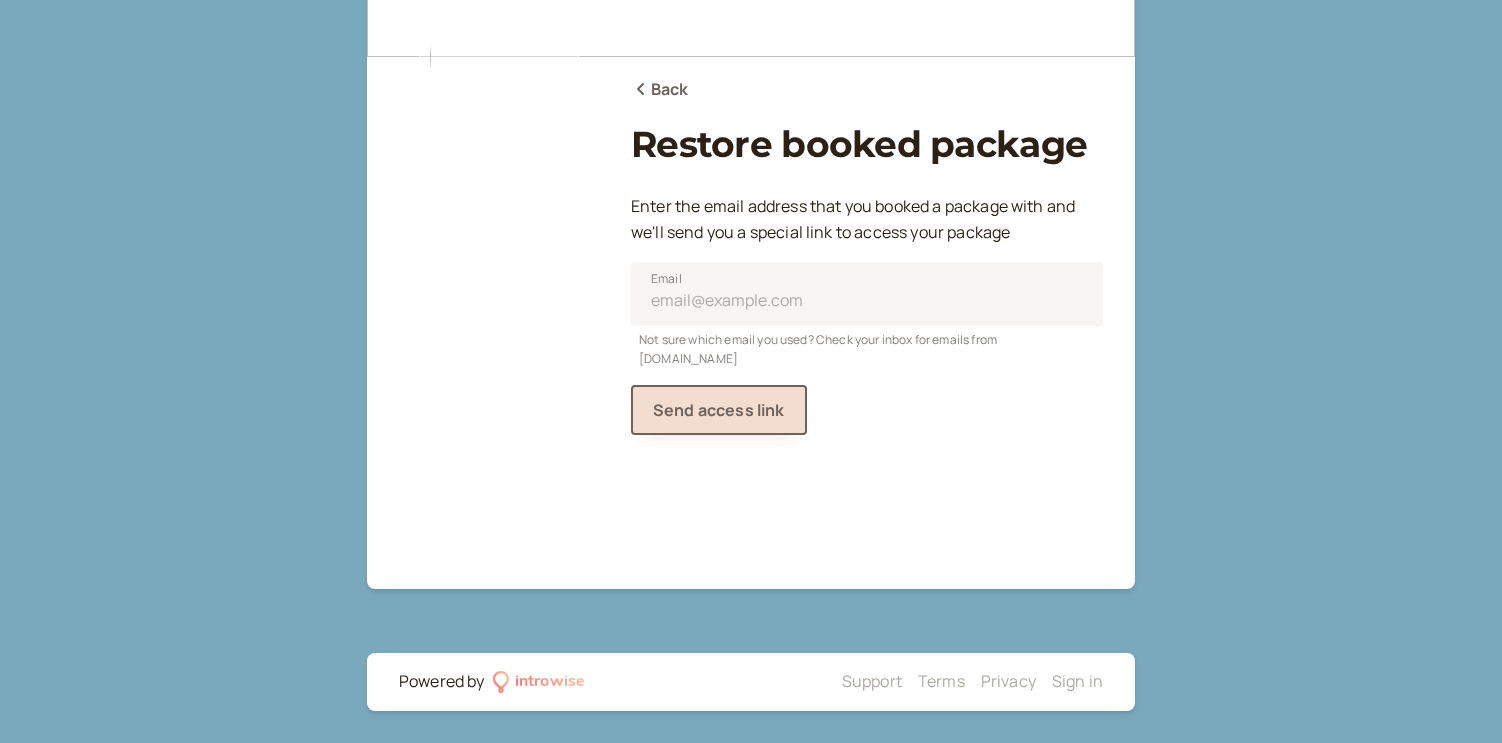 scroll, scrollTop: 191, scrollLeft: 0, axis: vertical 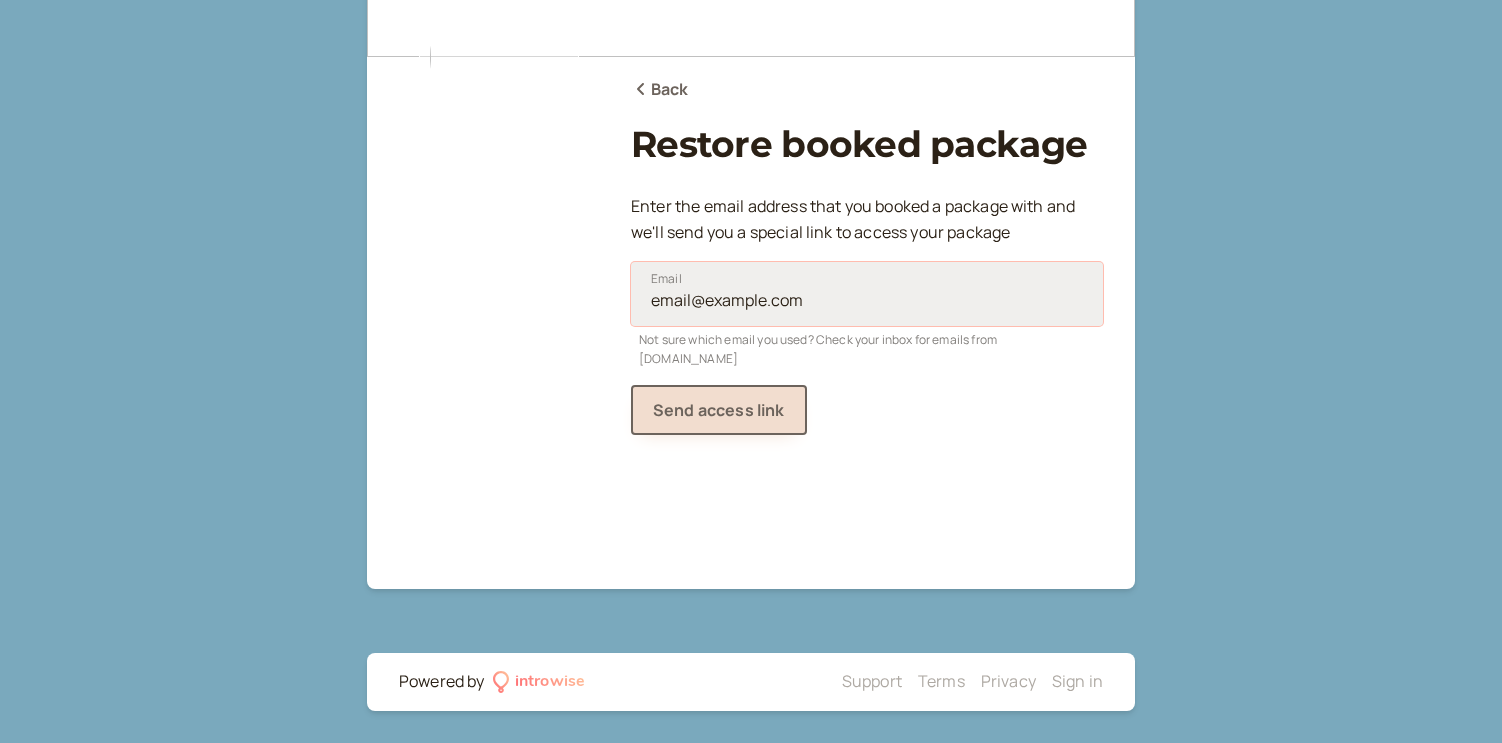 click on "Email" at bounding box center (867, 294) 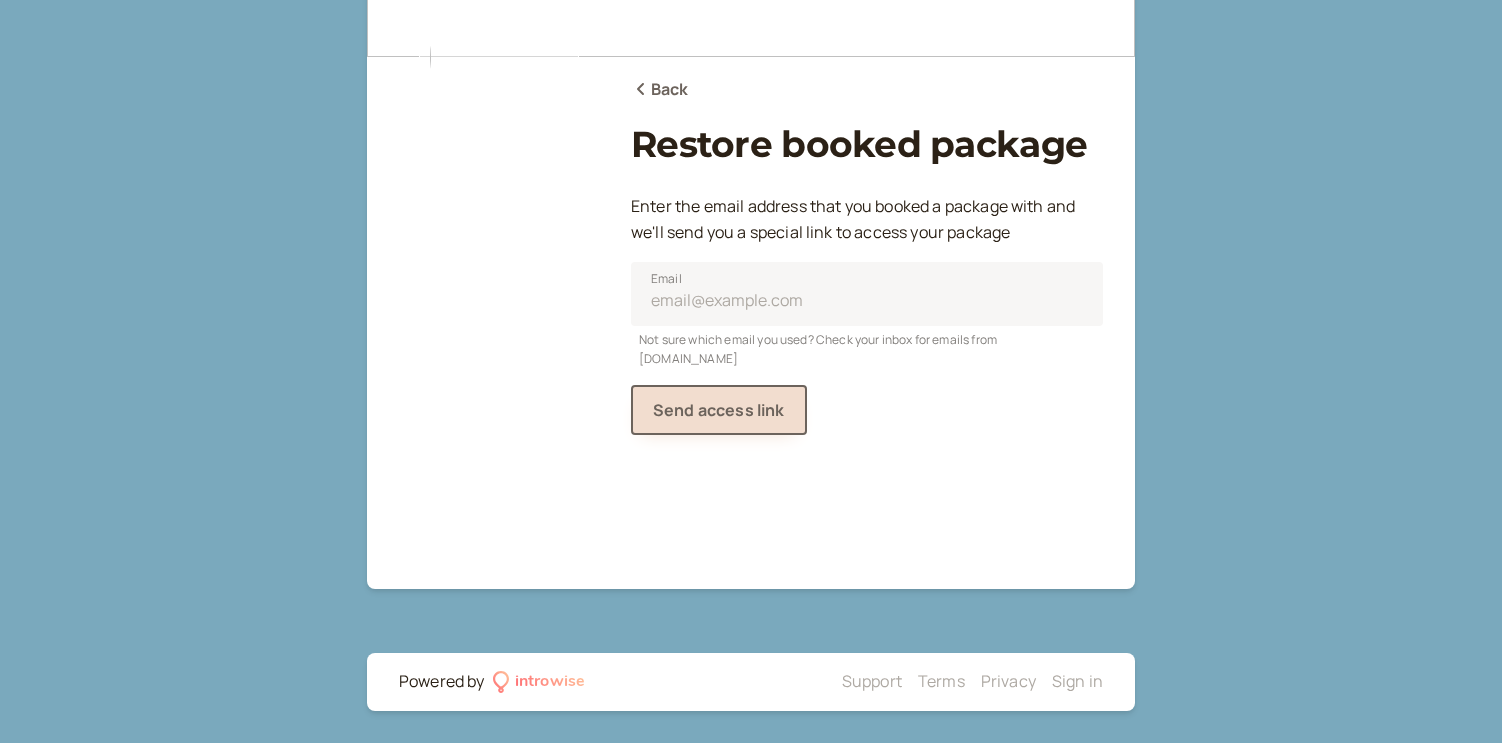 click on "Back" at bounding box center [660, 90] 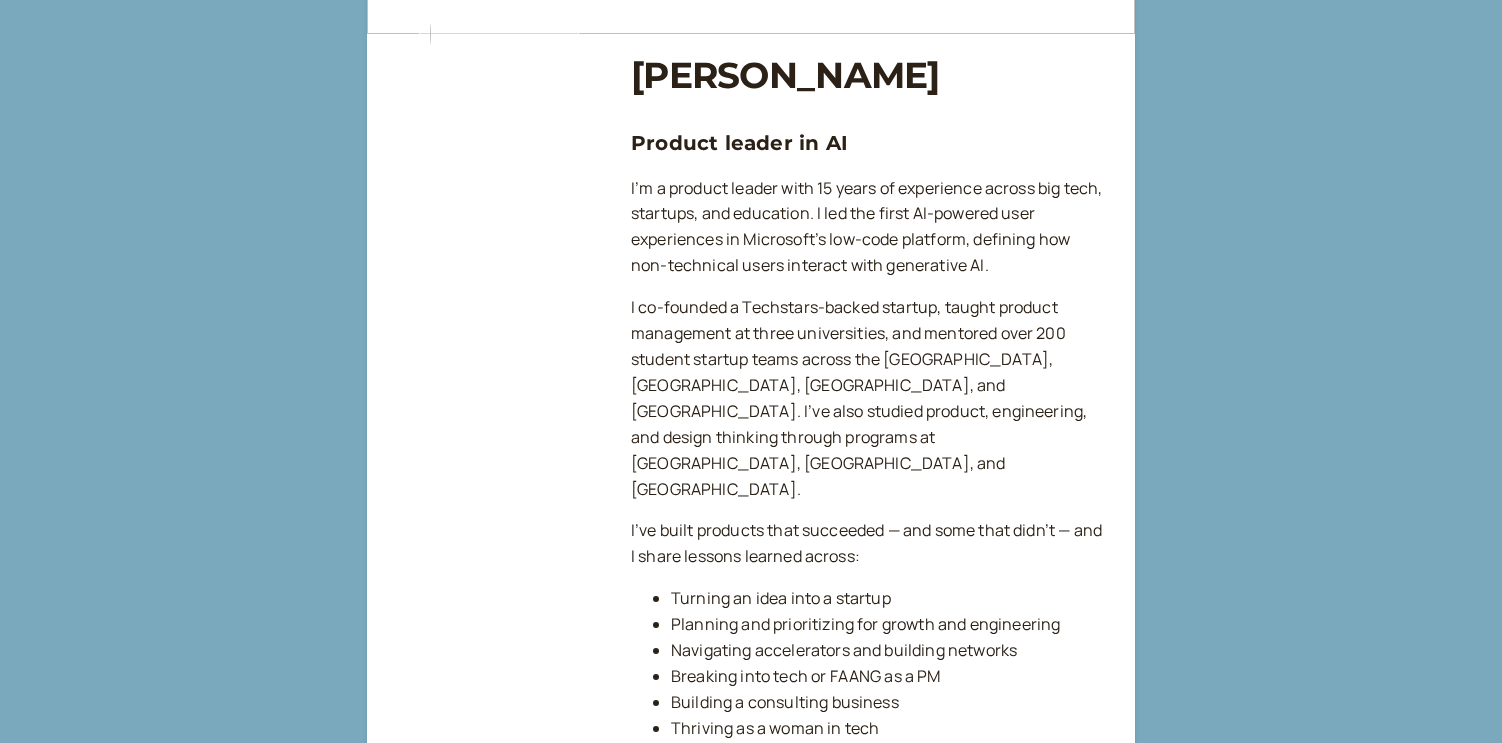 scroll, scrollTop: 0, scrollLeft: 0, axis: both 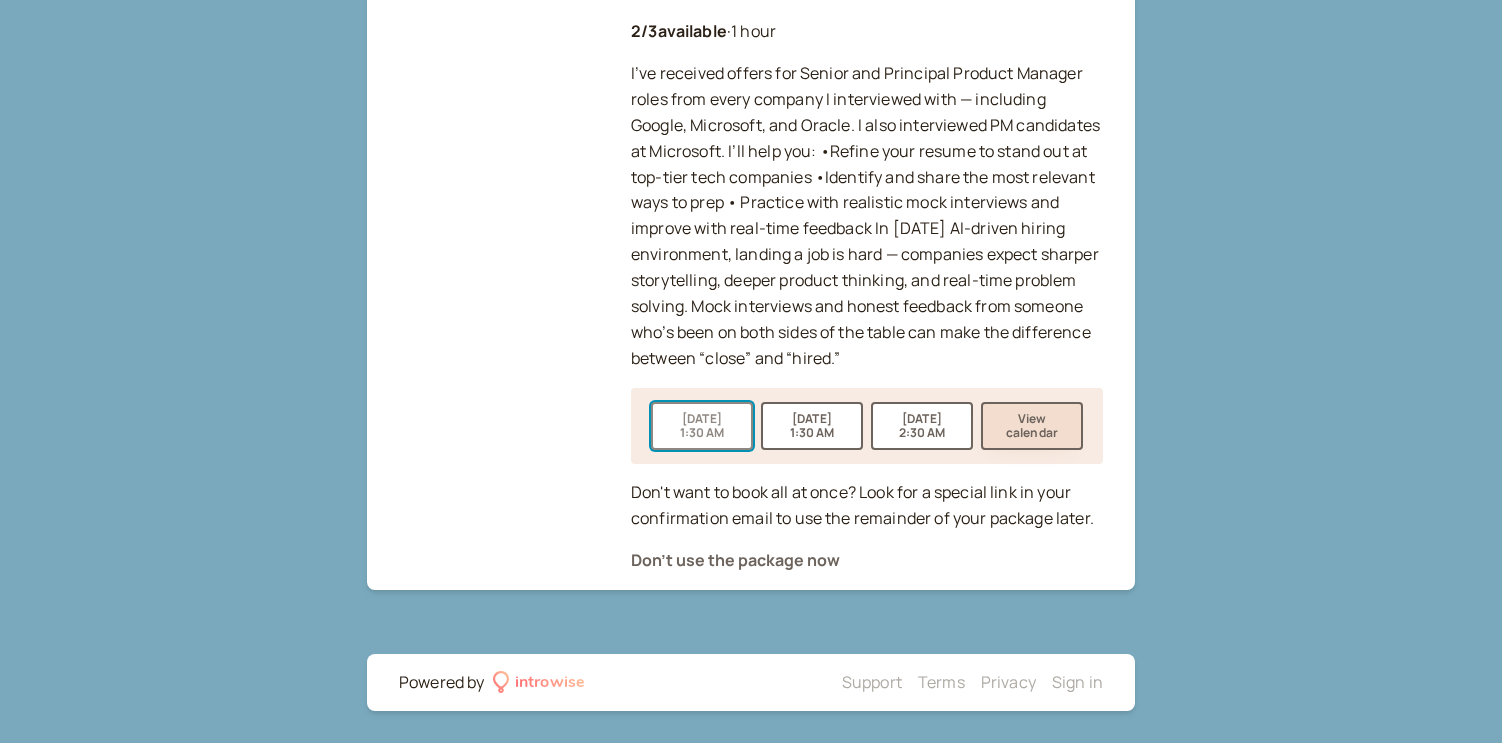 click on "[DATE] 1:30 AM" at bounding box center [702, 426] 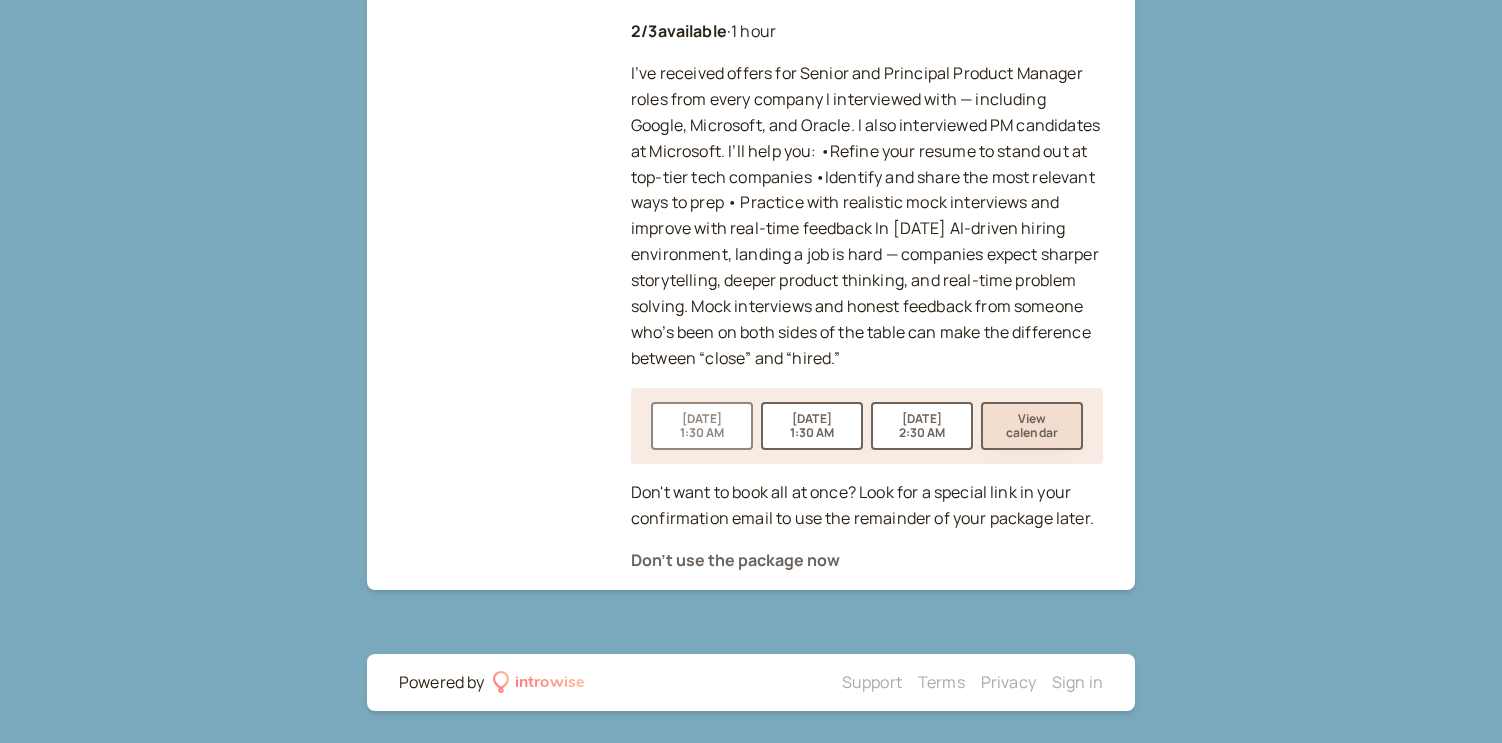 scroll, scrollTop: 215, scrollLeft: 0, axis: vertical 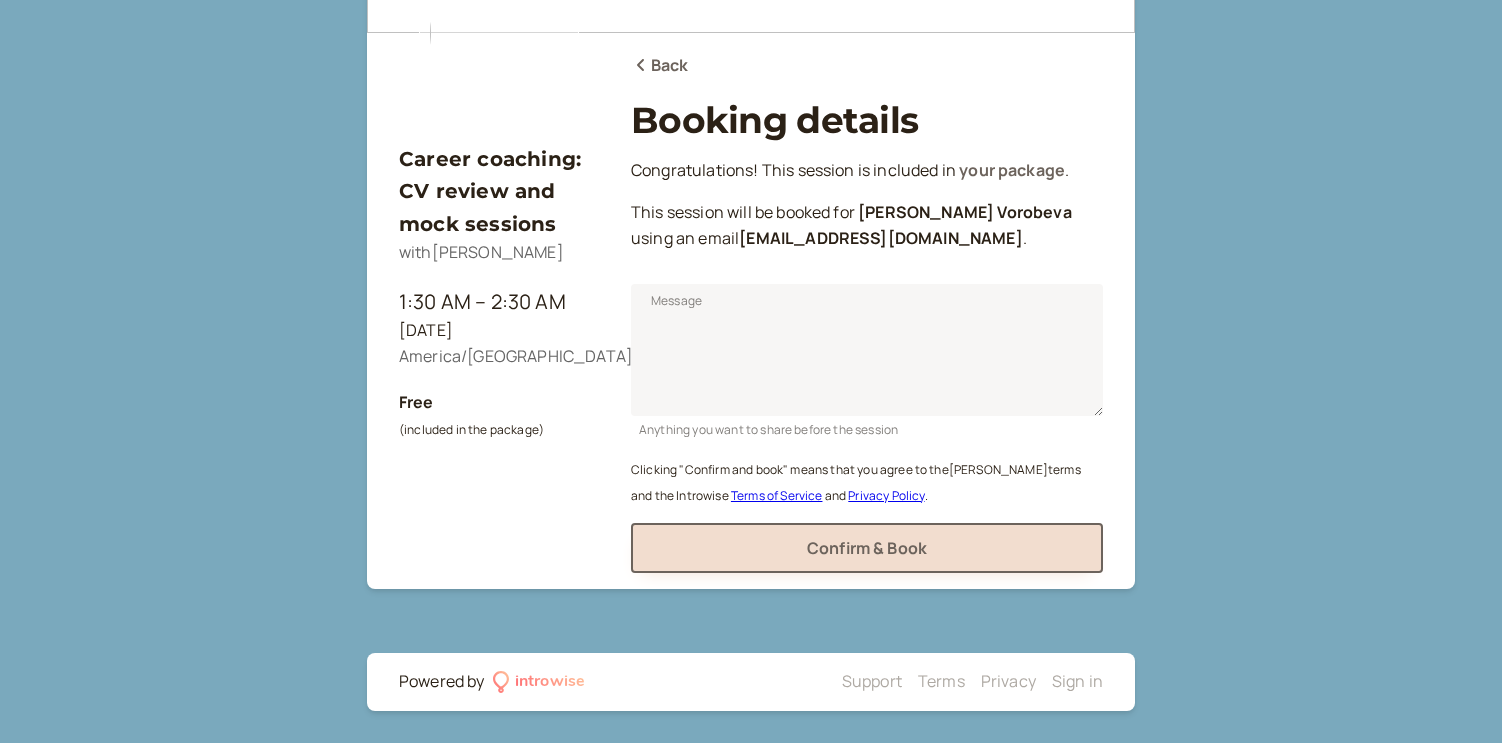 click on "Back" at bounding box center [660, 66] 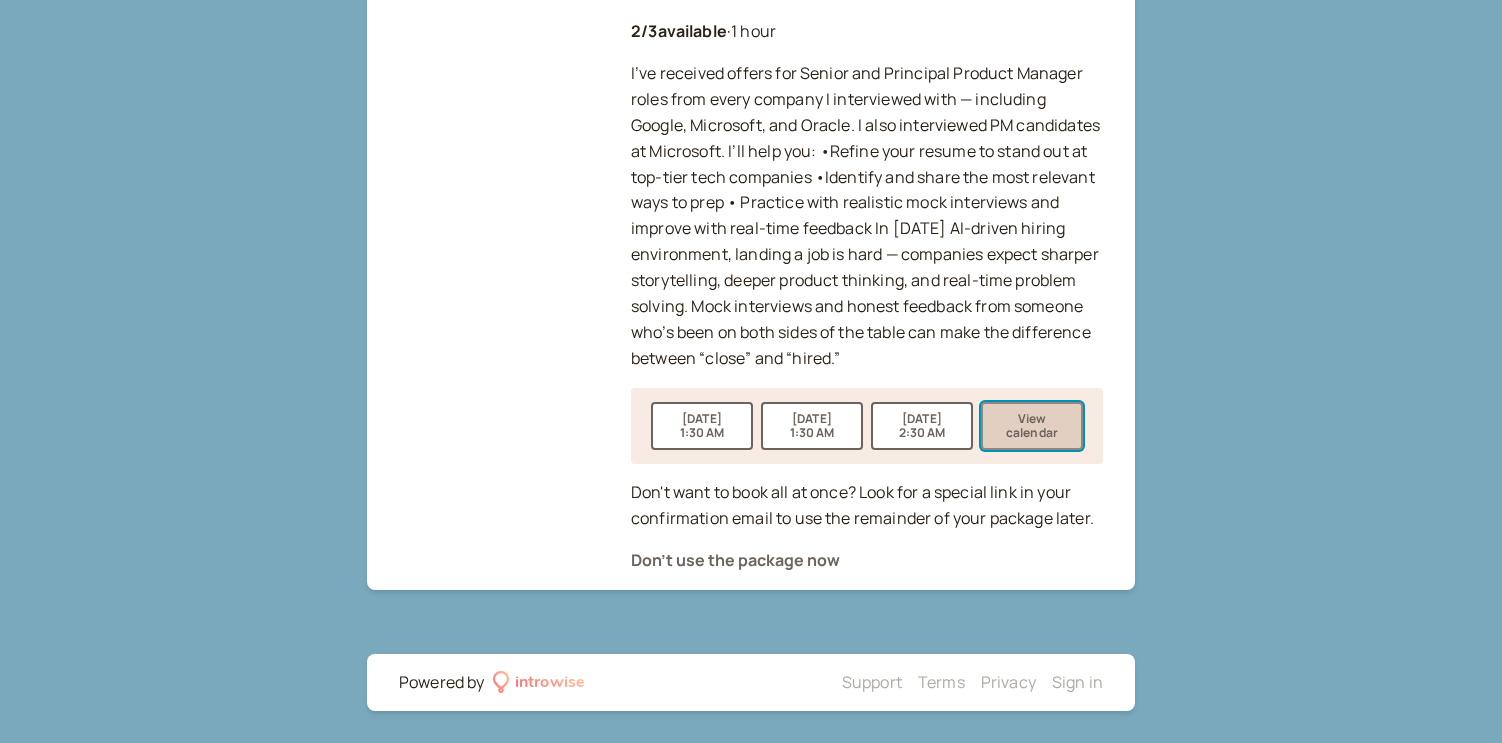 click on "View calendar" at bounding box center (1032, 426) 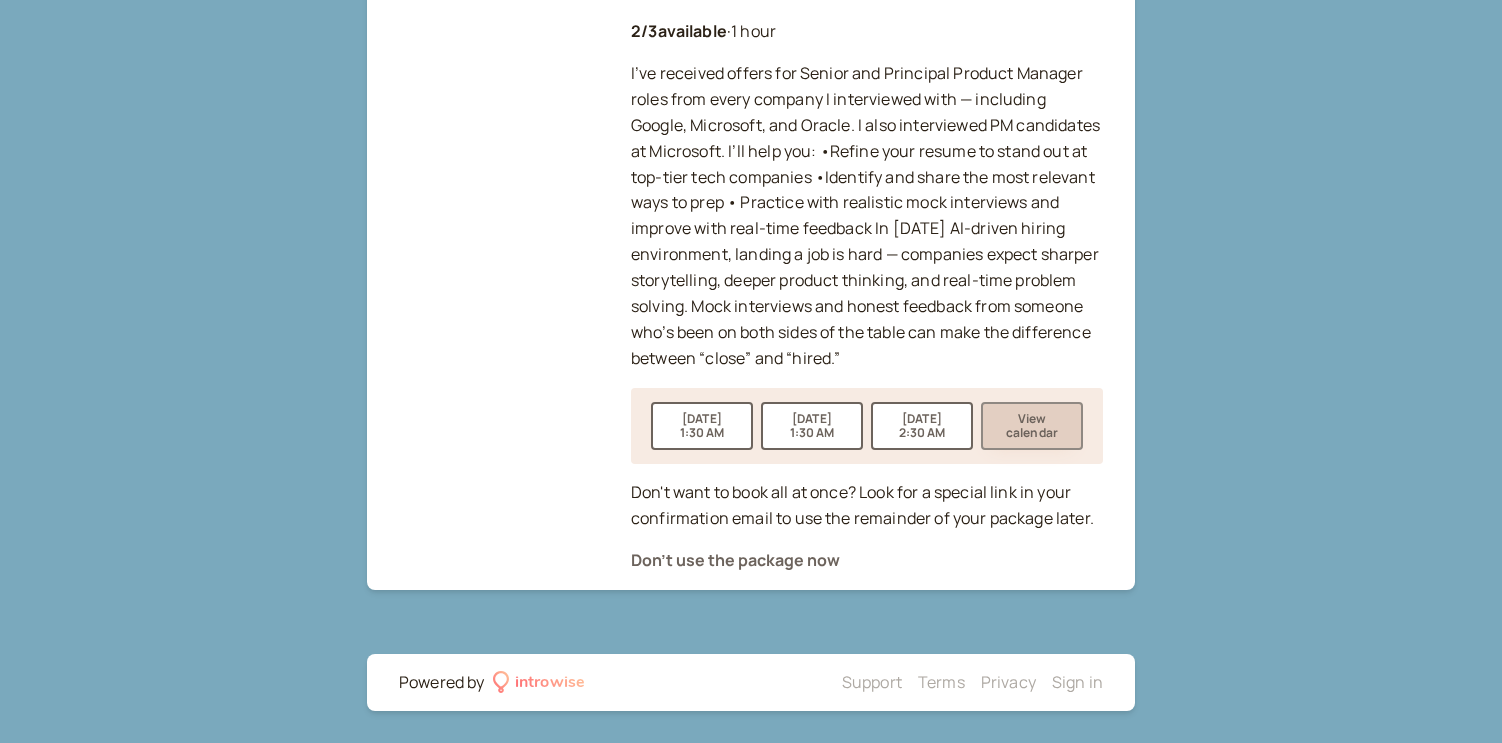 scroll, scrollTop: 0, scrollLeft: 0, axis: both 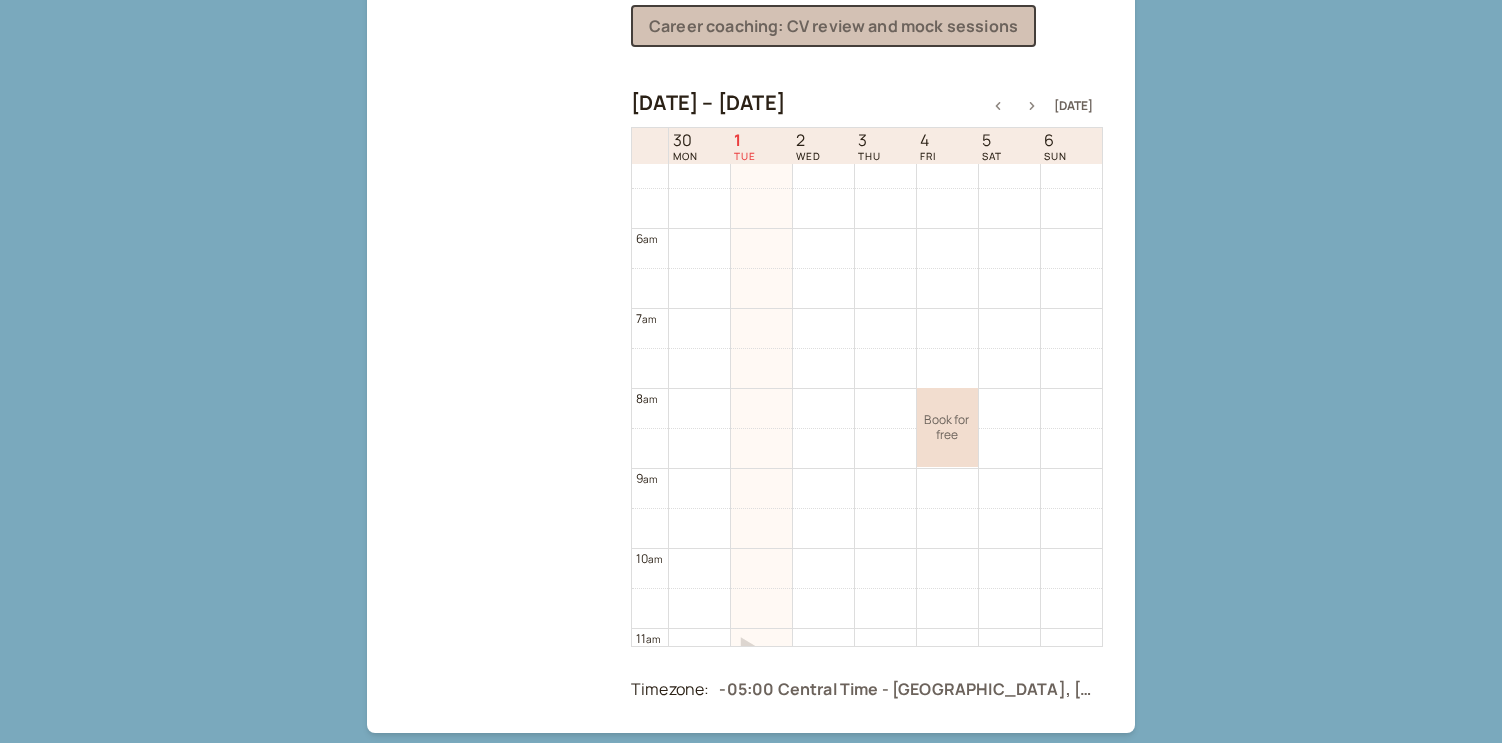 click 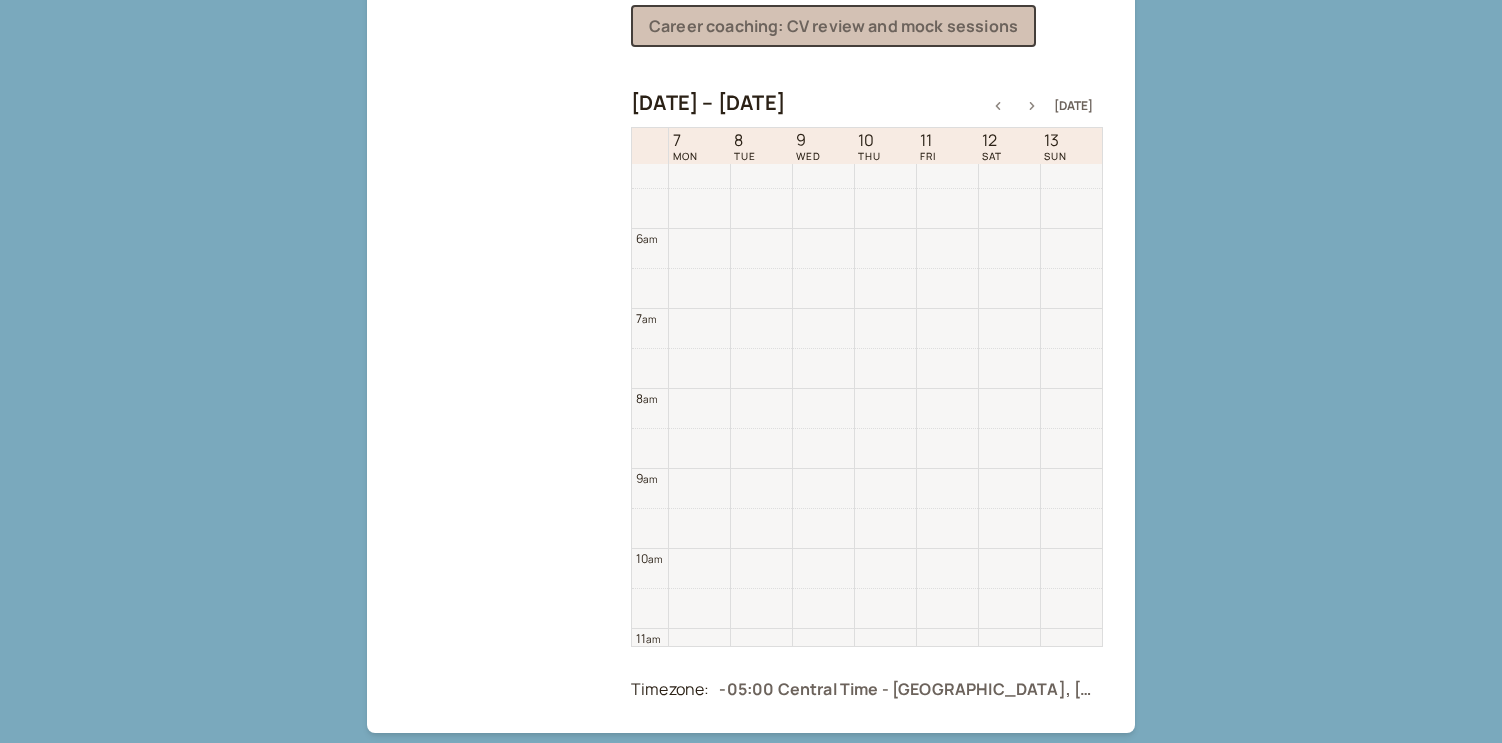 scroll, scrollTop: 641, scrollLeft: 0, axis: vertical 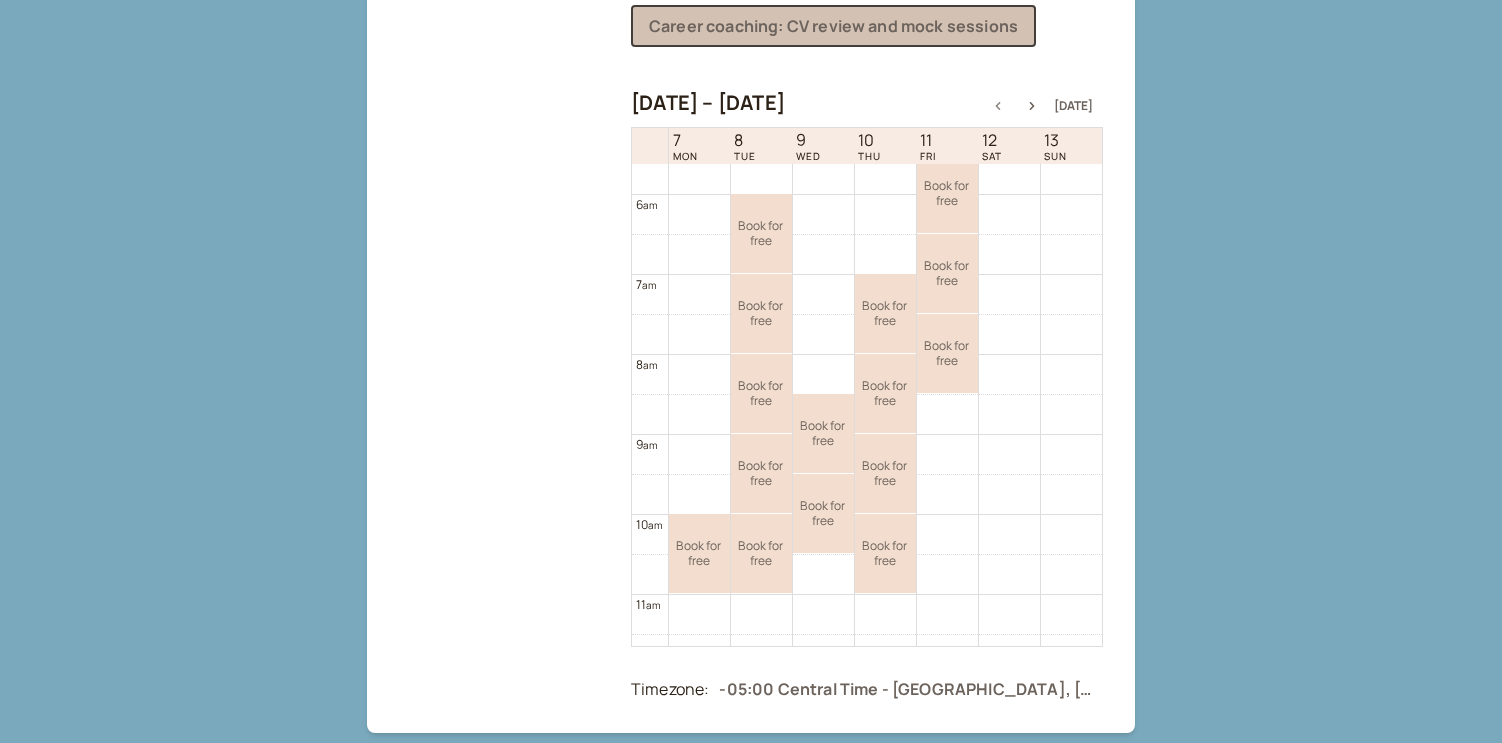 click 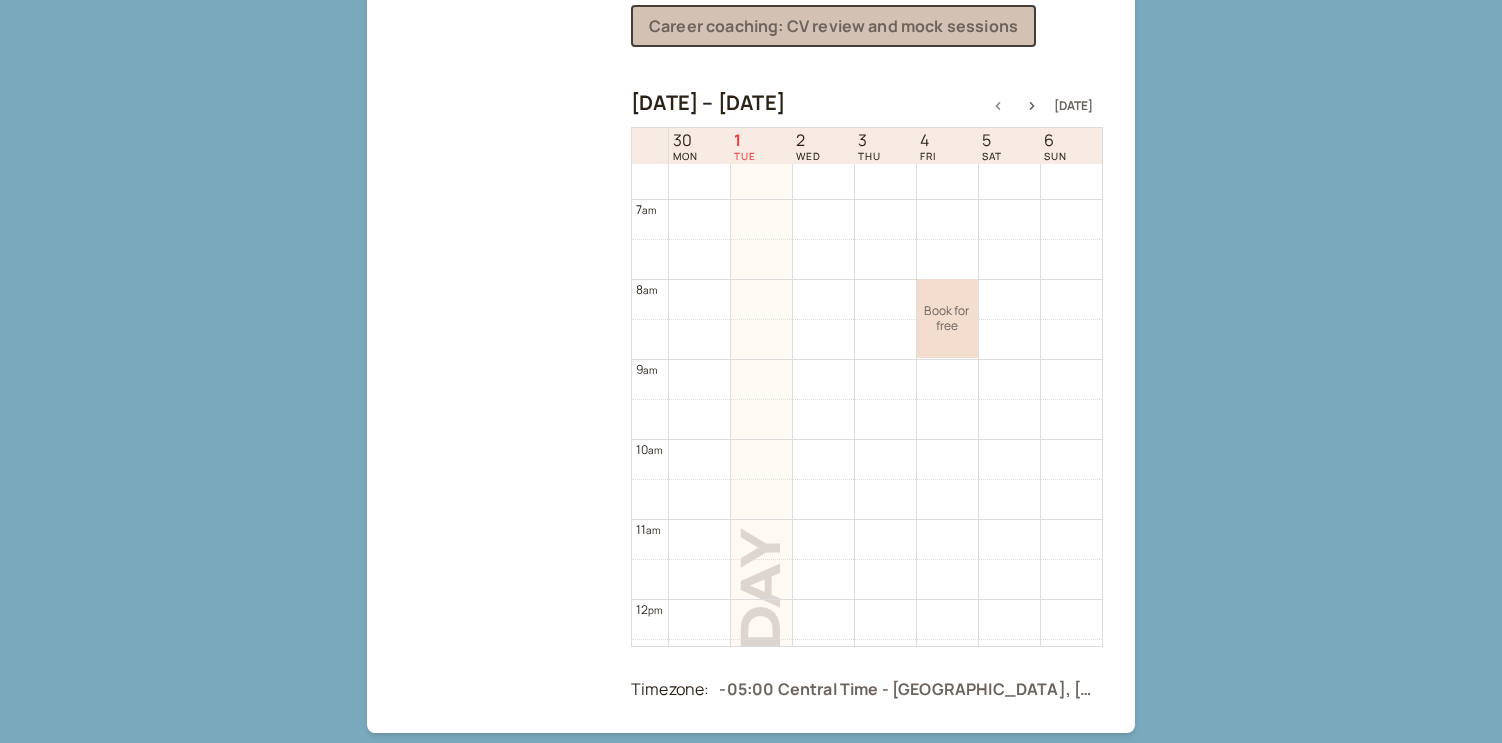 scroll, scrollTop: 492, scrollLeft: 0, axis: vertical 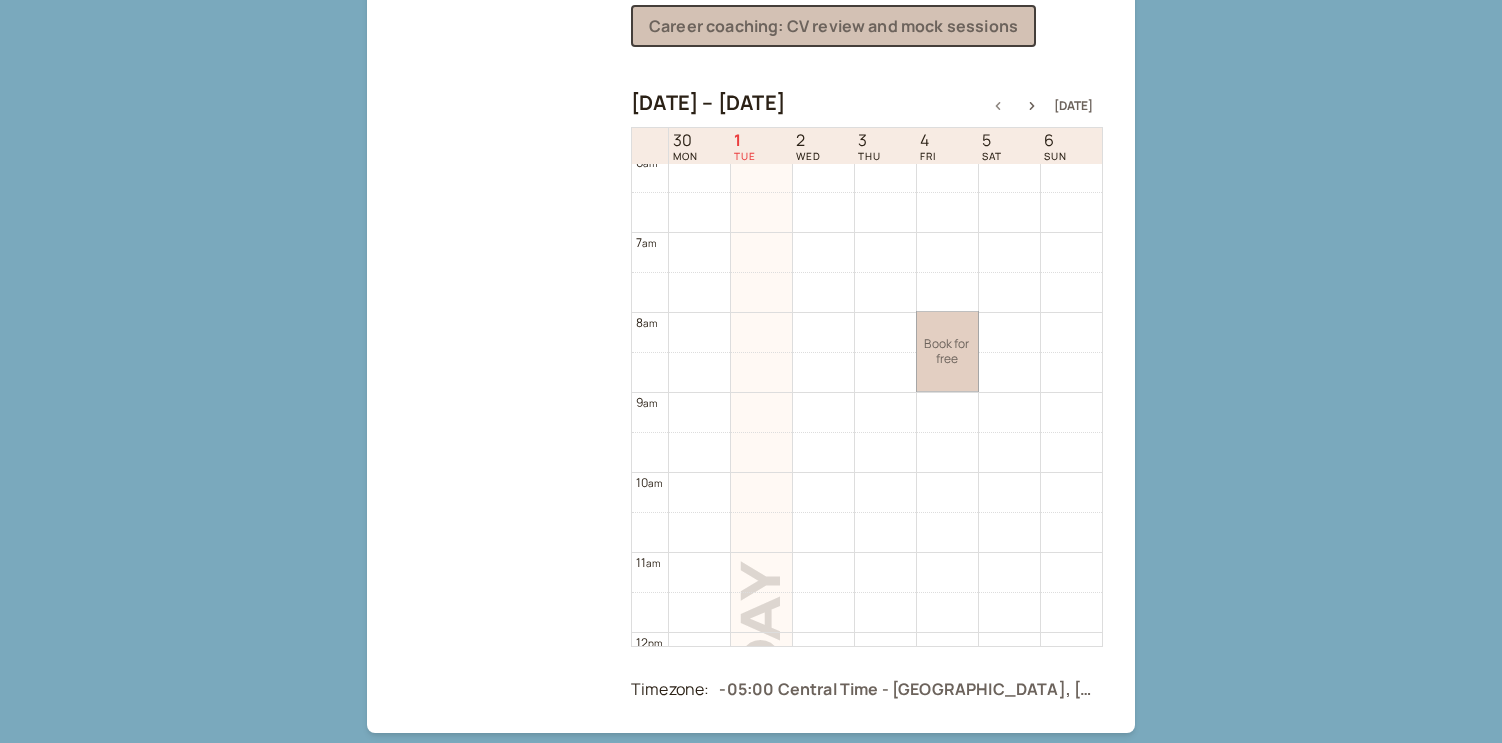 click on "Book for free free" at bounding box center (947, 351) 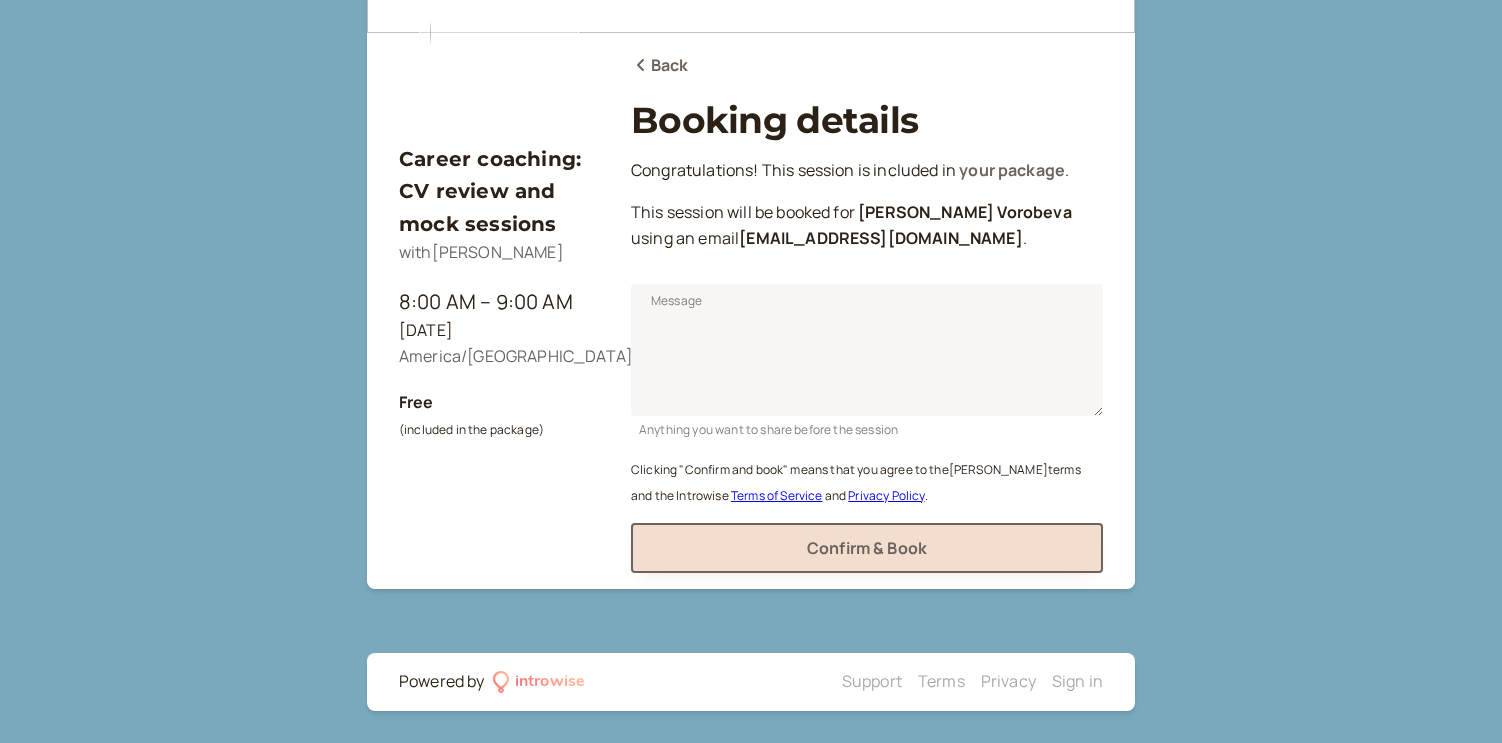 scroll, scrollTop: 215, scrollLeft: 0, axis: vertical 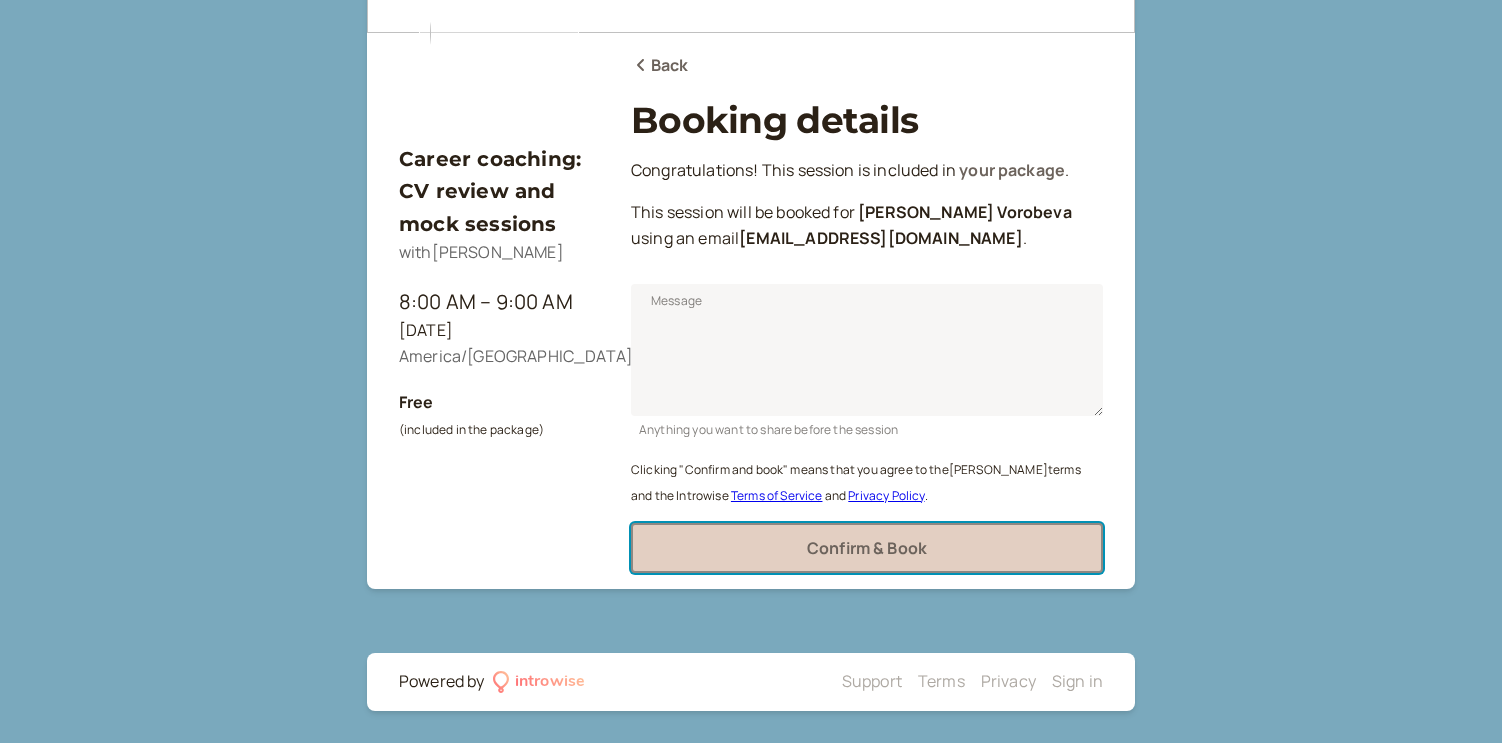 click on "Confirm & Book" at bounding box center [867, 548] 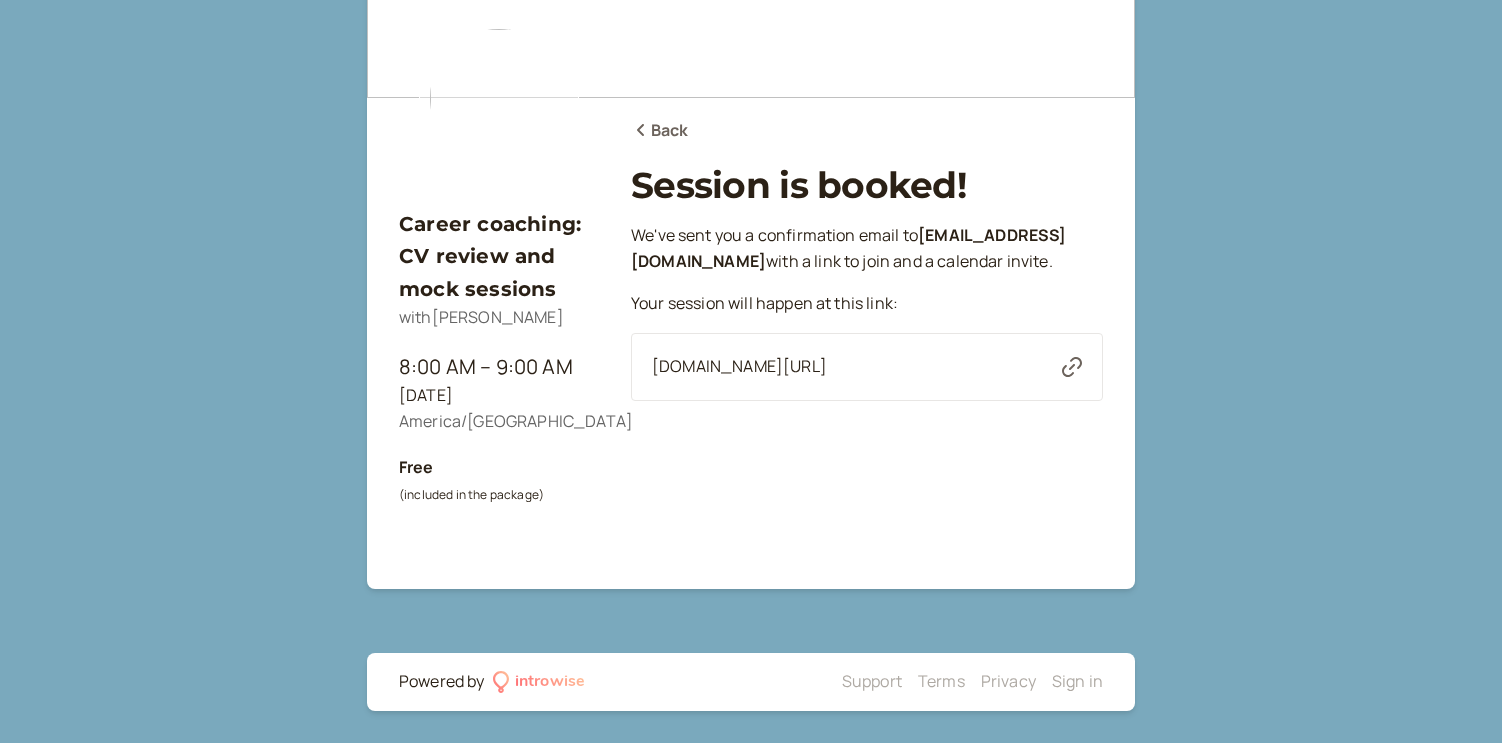 scroll, scrollTop: 150, scrollLeft: 0, axis: vertical 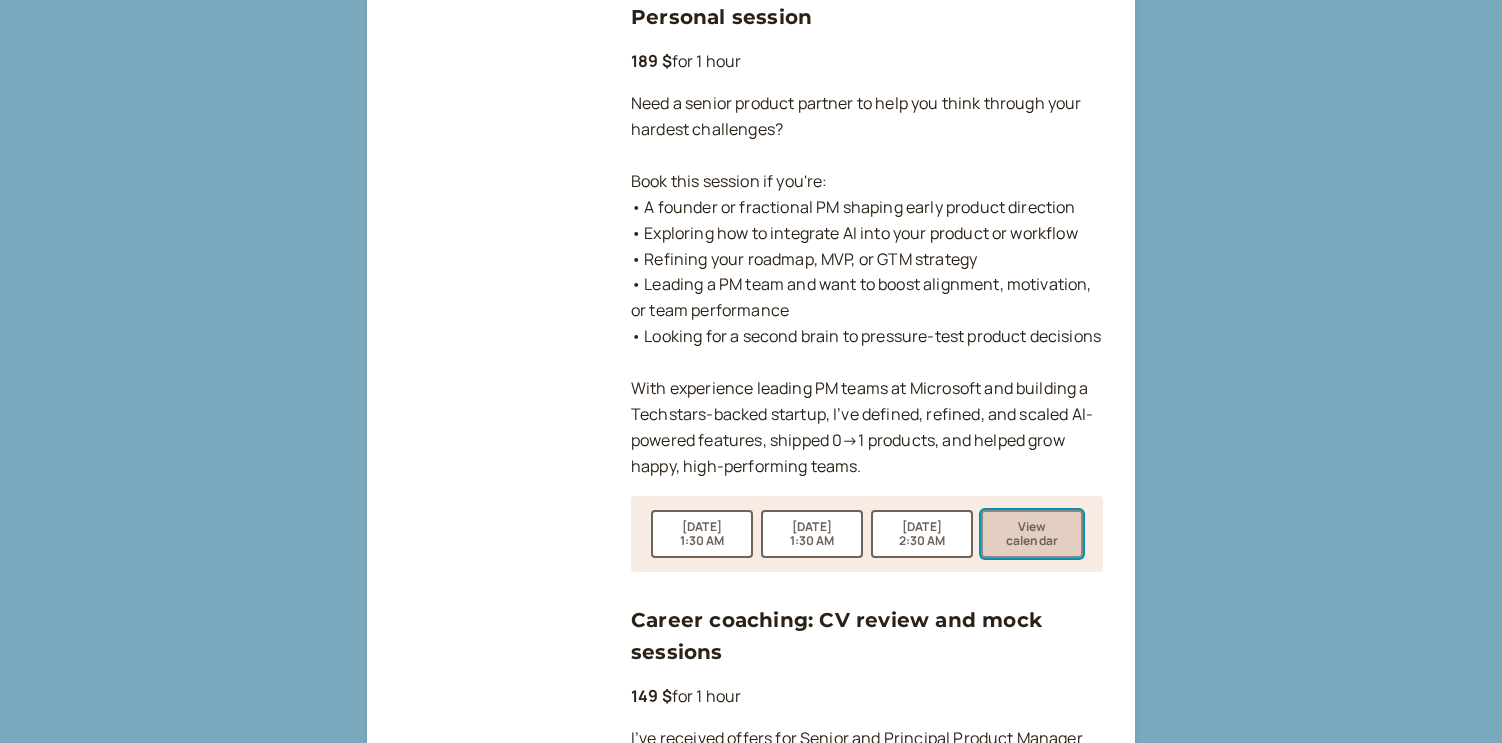 click on "View calendar" at bounding box center [1032, 534] 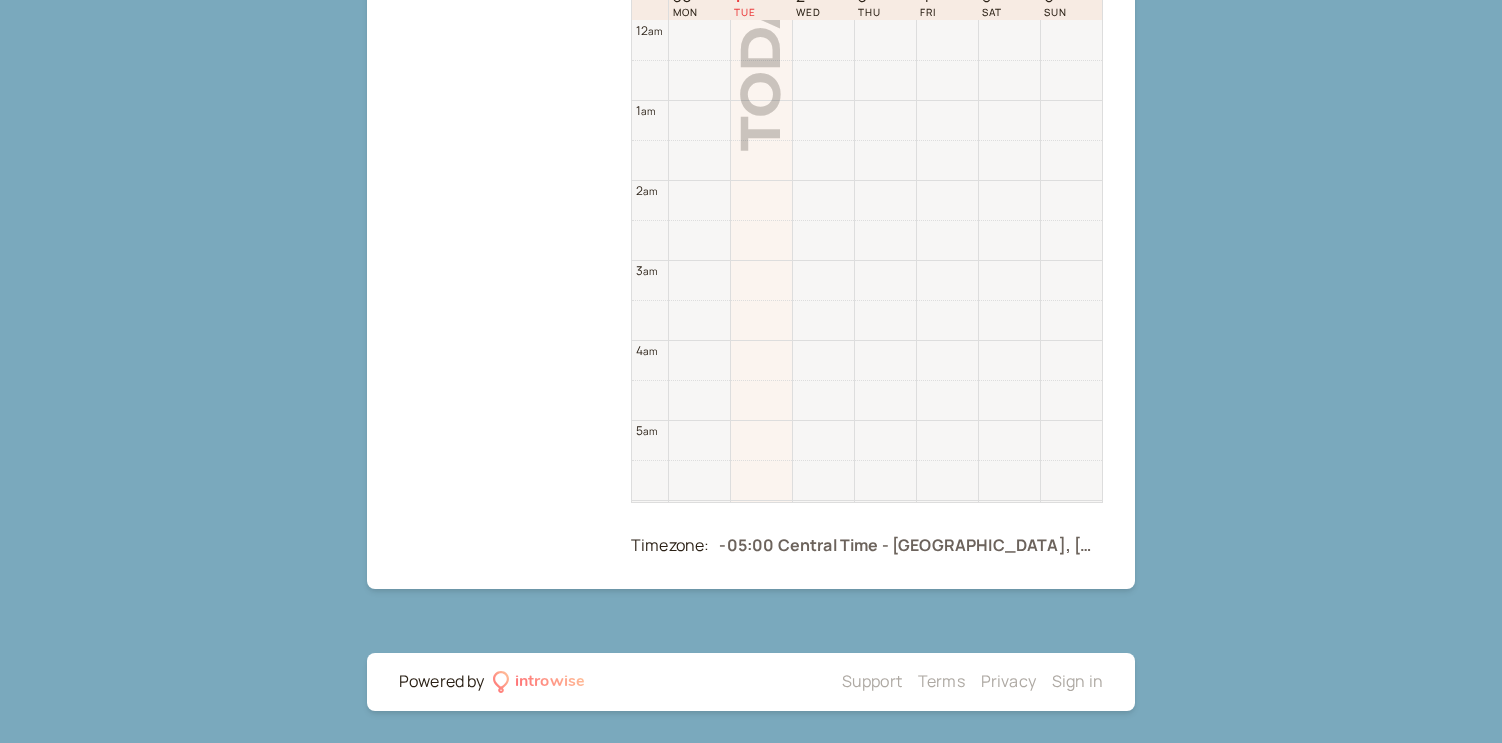 scroll, scrollTop: 0, scrollLeft: 0, axis: both 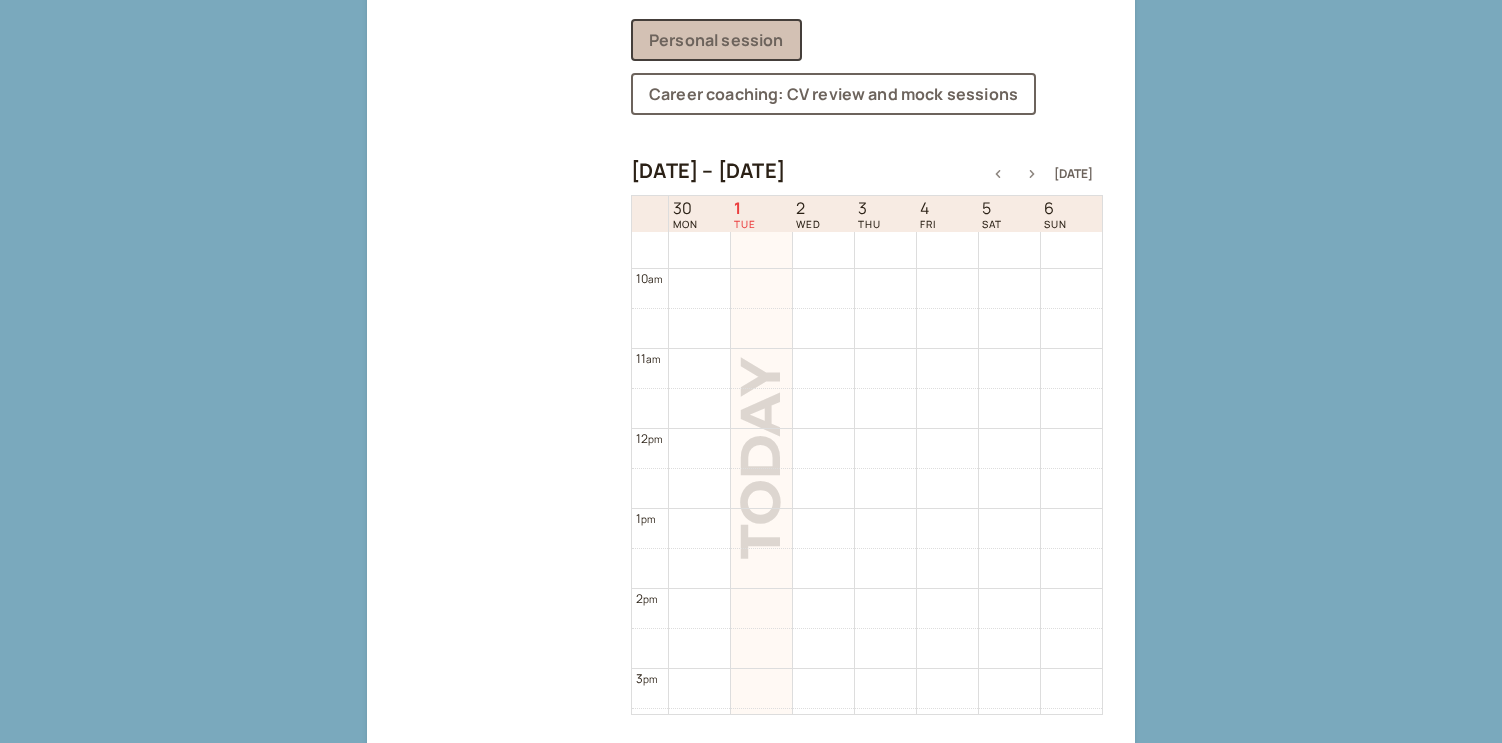 click 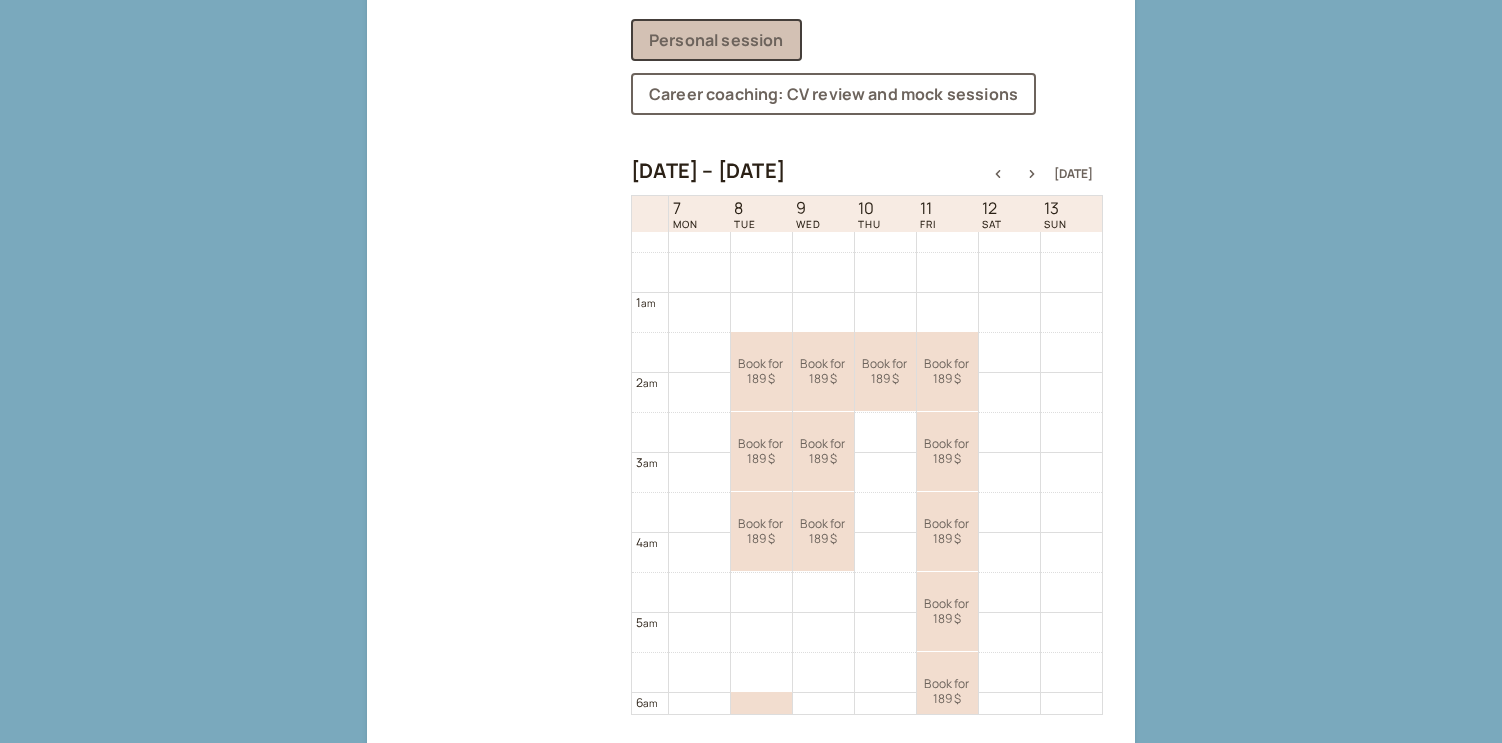 scroll, scrollTop: 0, scrollLeft: 0, axis: both 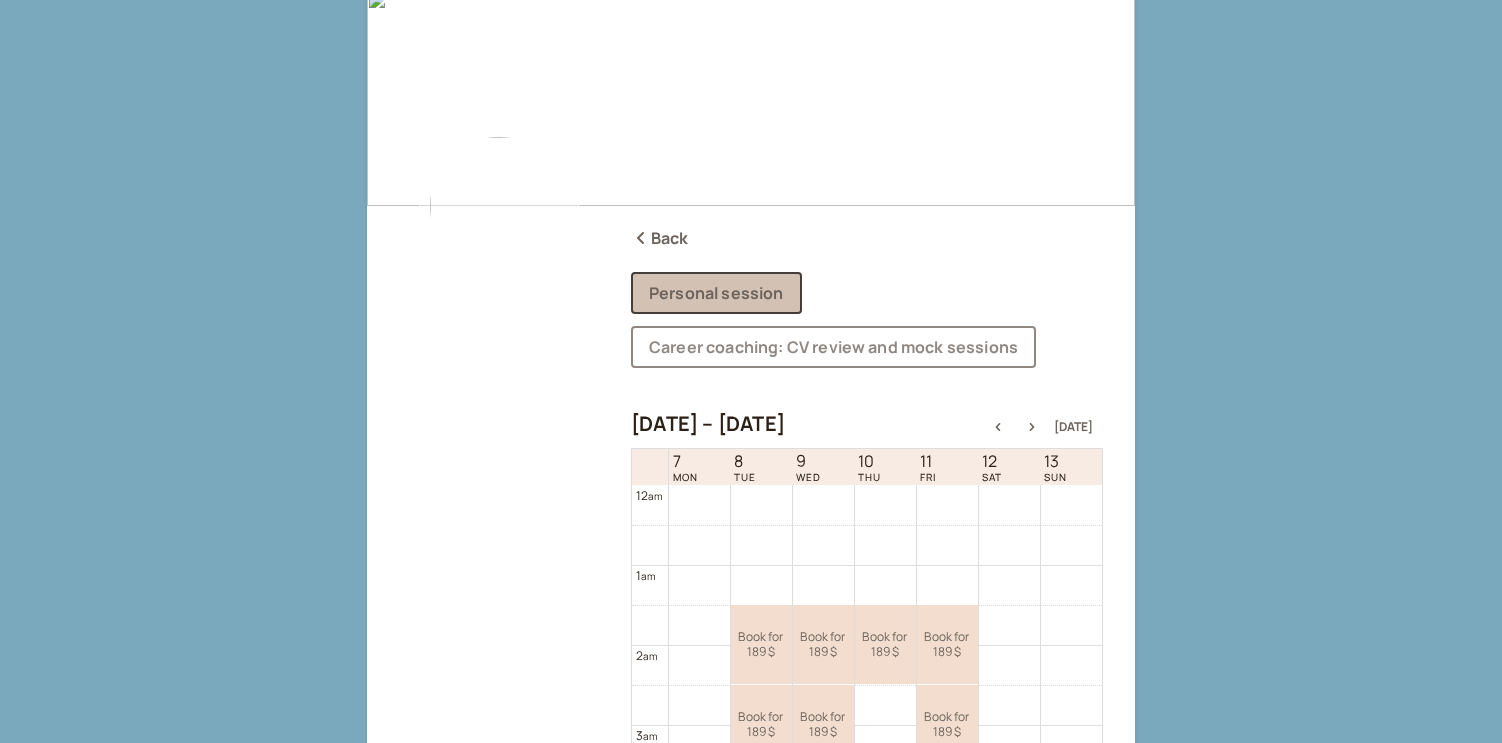 click on "Career coaching: CV review and mock sessions" at bounding box center [833, 347] 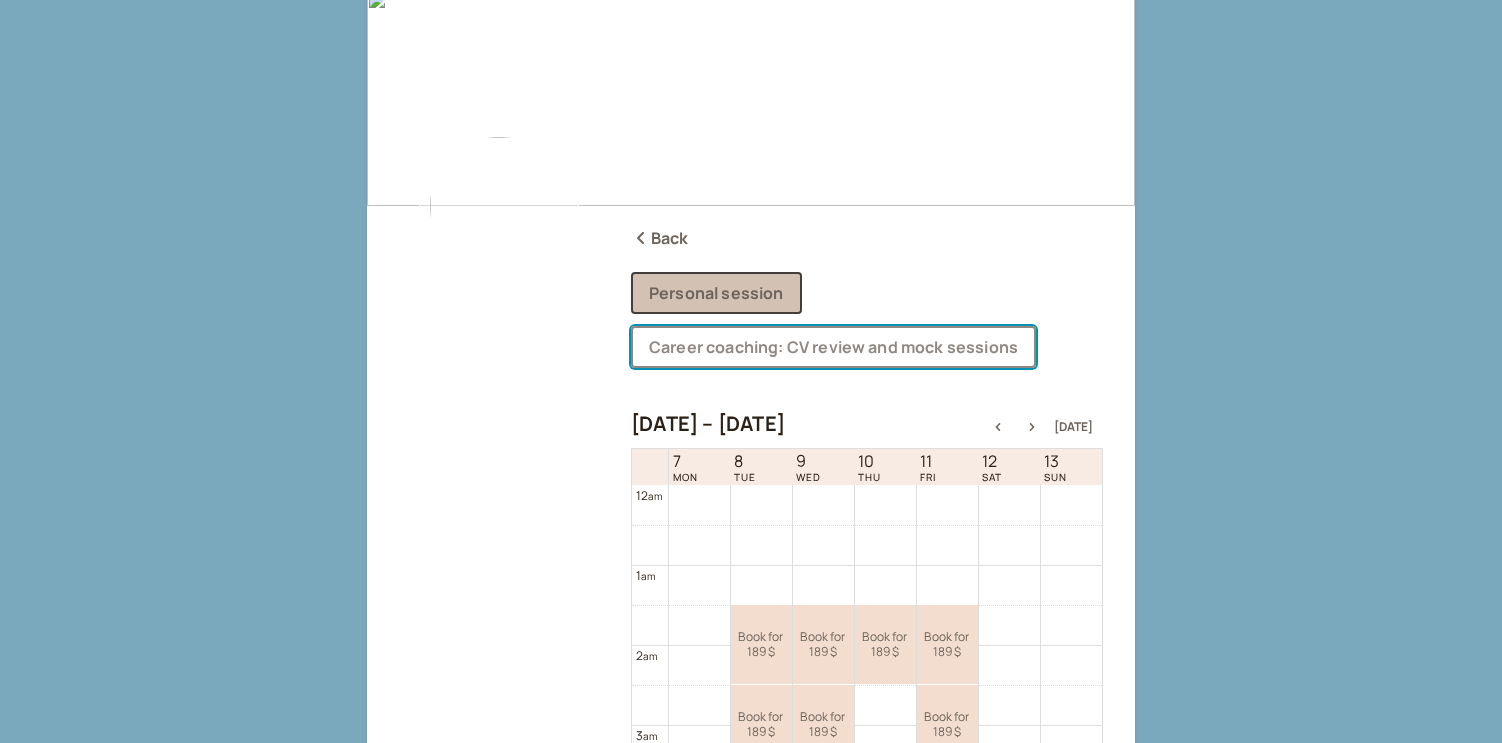 radio on "true" 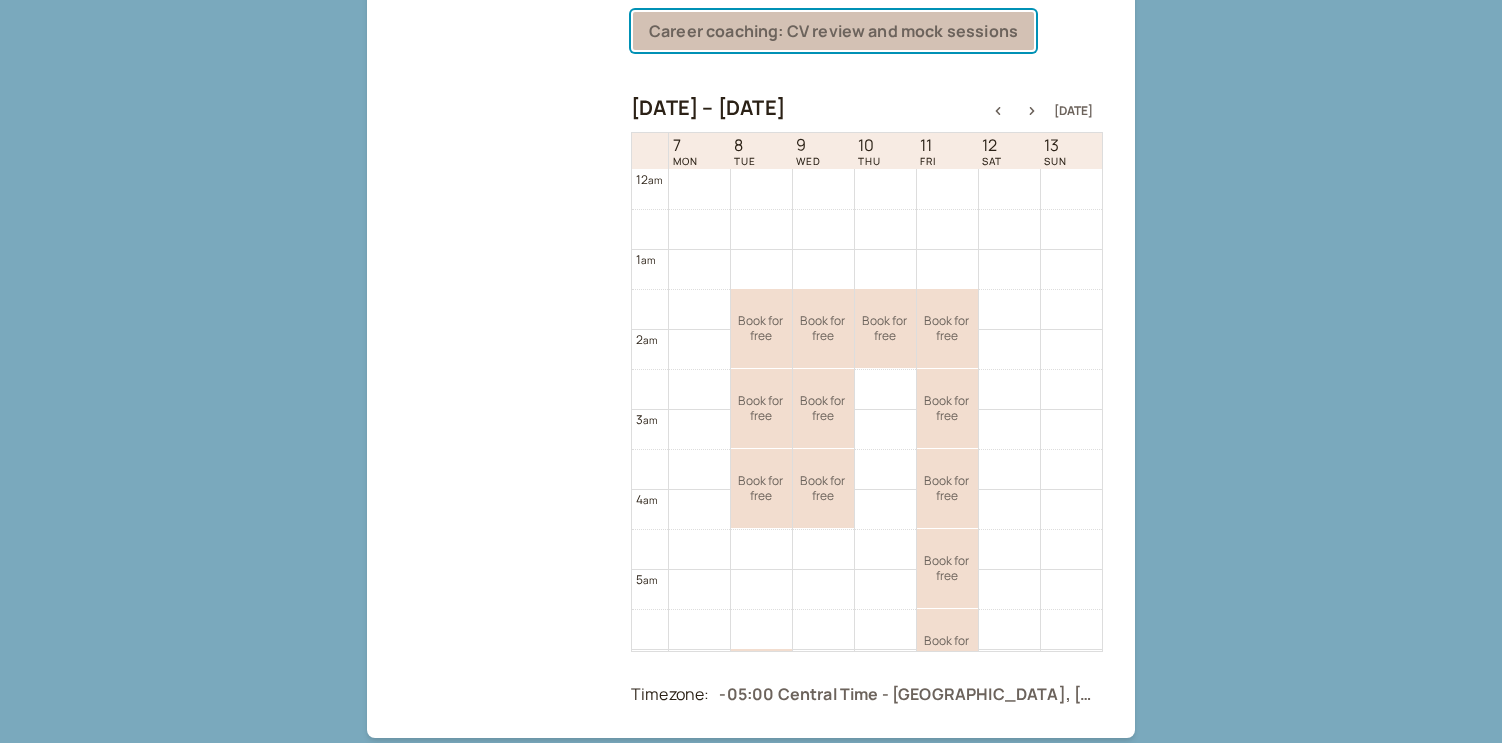 scroll, scrollTop: 357, scrollLeft: 0, axis: vertical 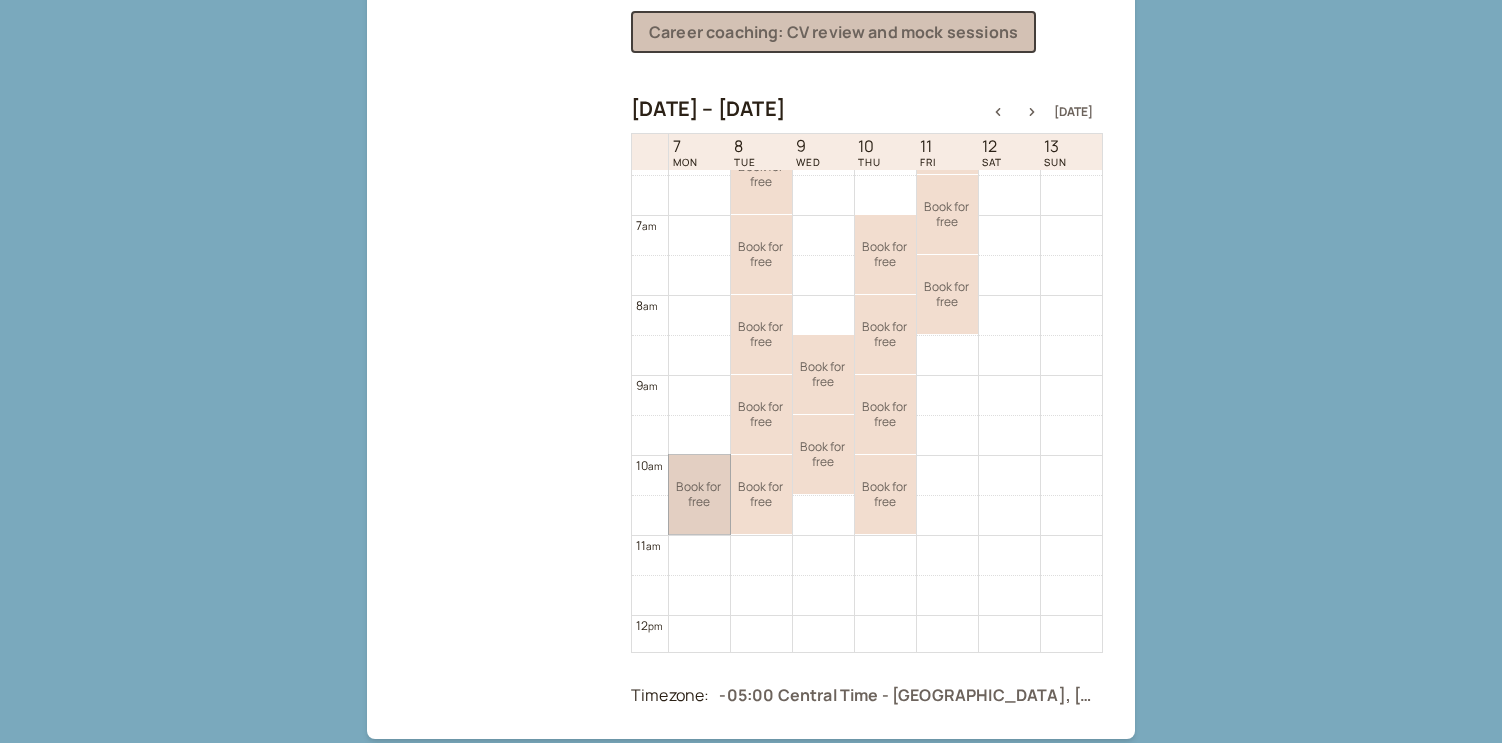 click on "Book for free free" at bounding box center [699, 494] 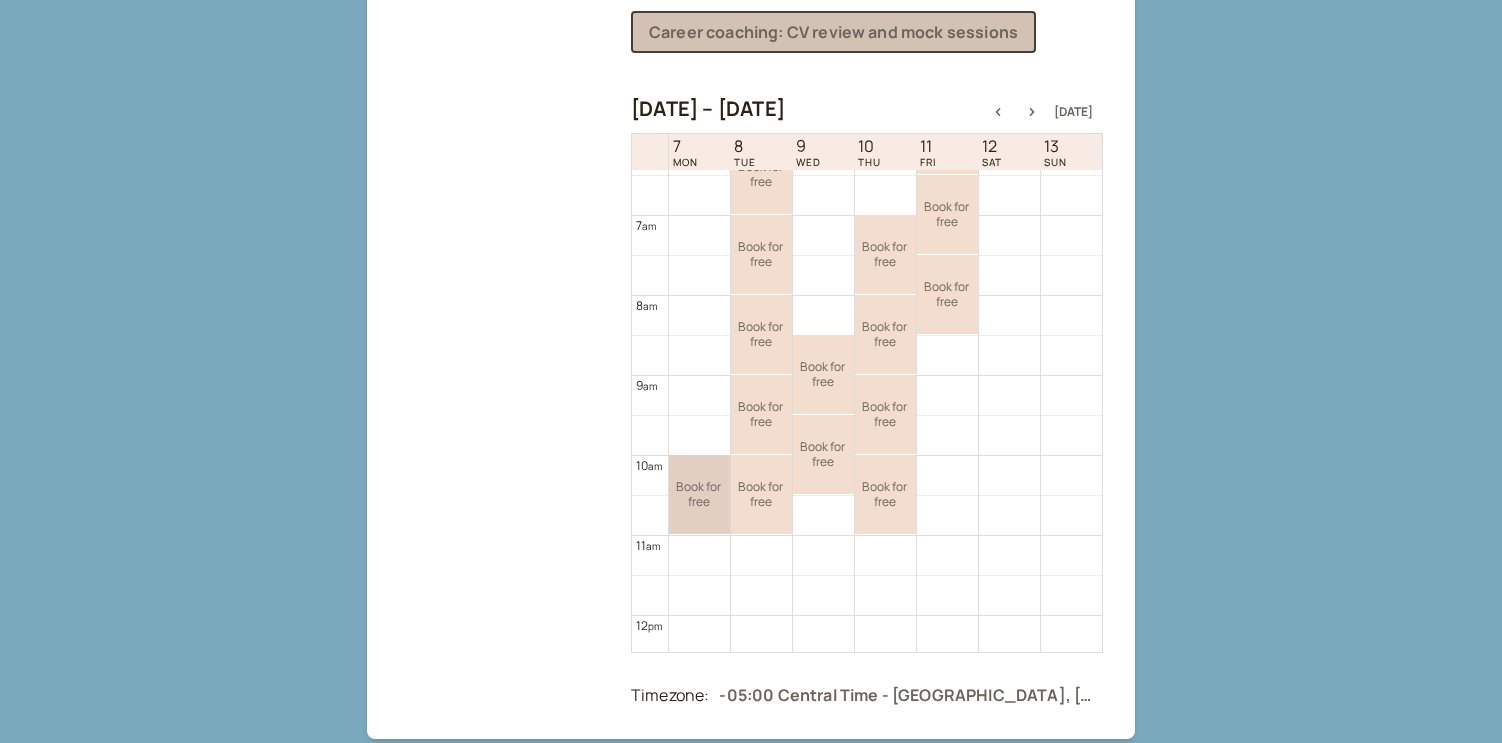 scroll, scrollTop: 215, scrollLeft: 0, axis: vertical 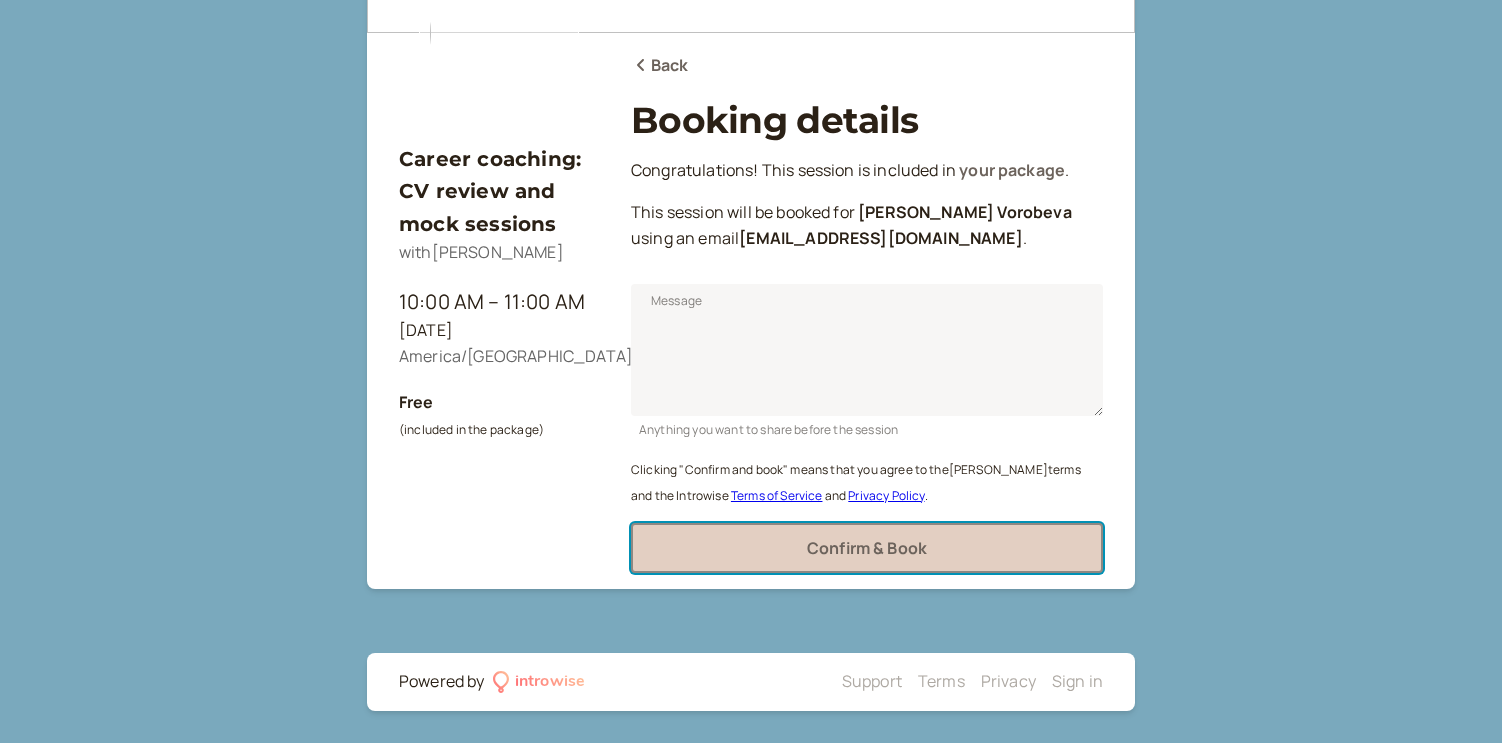 click on "Confirm & Book" at bounding box center [867, 548] 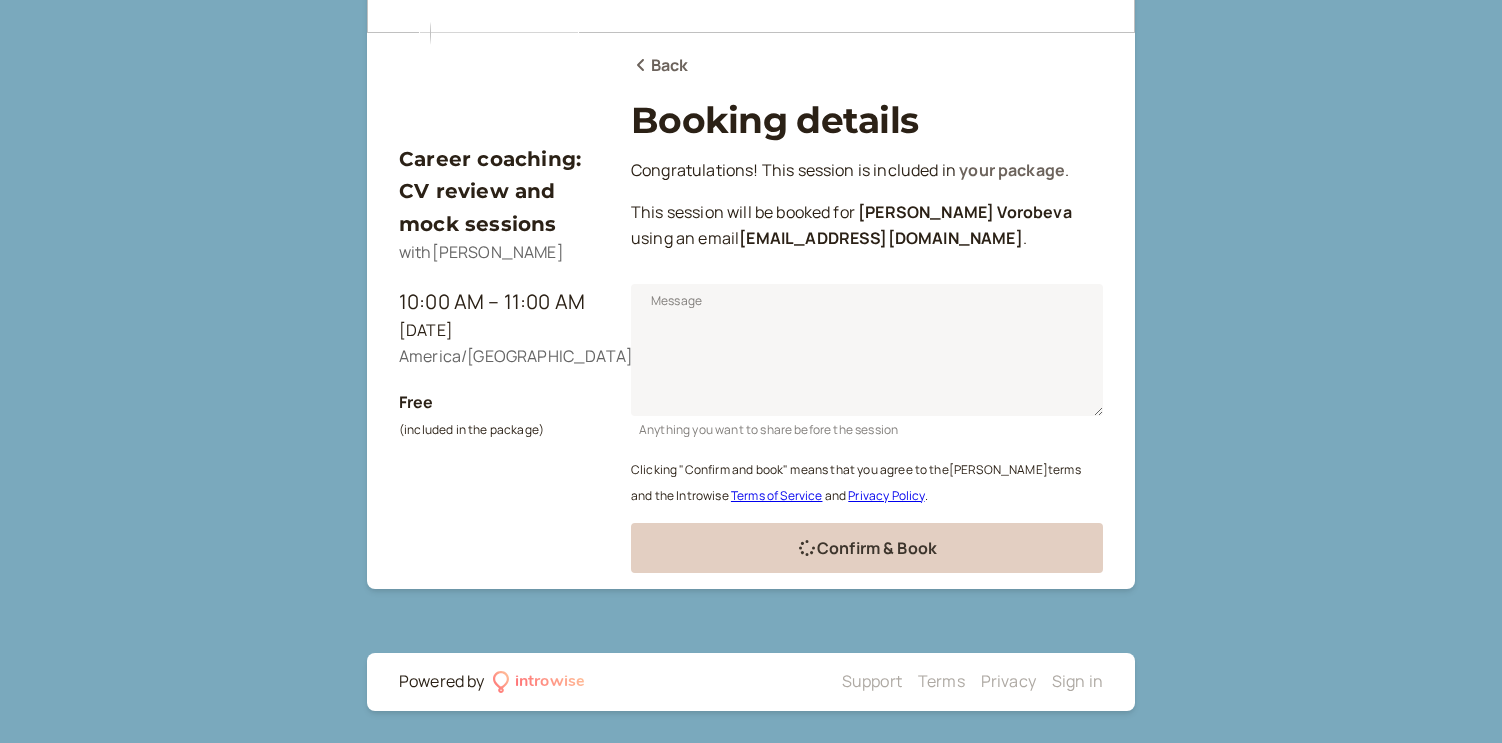scroll, scrollTop: 150, scrollLeft: 0, axis: vertical 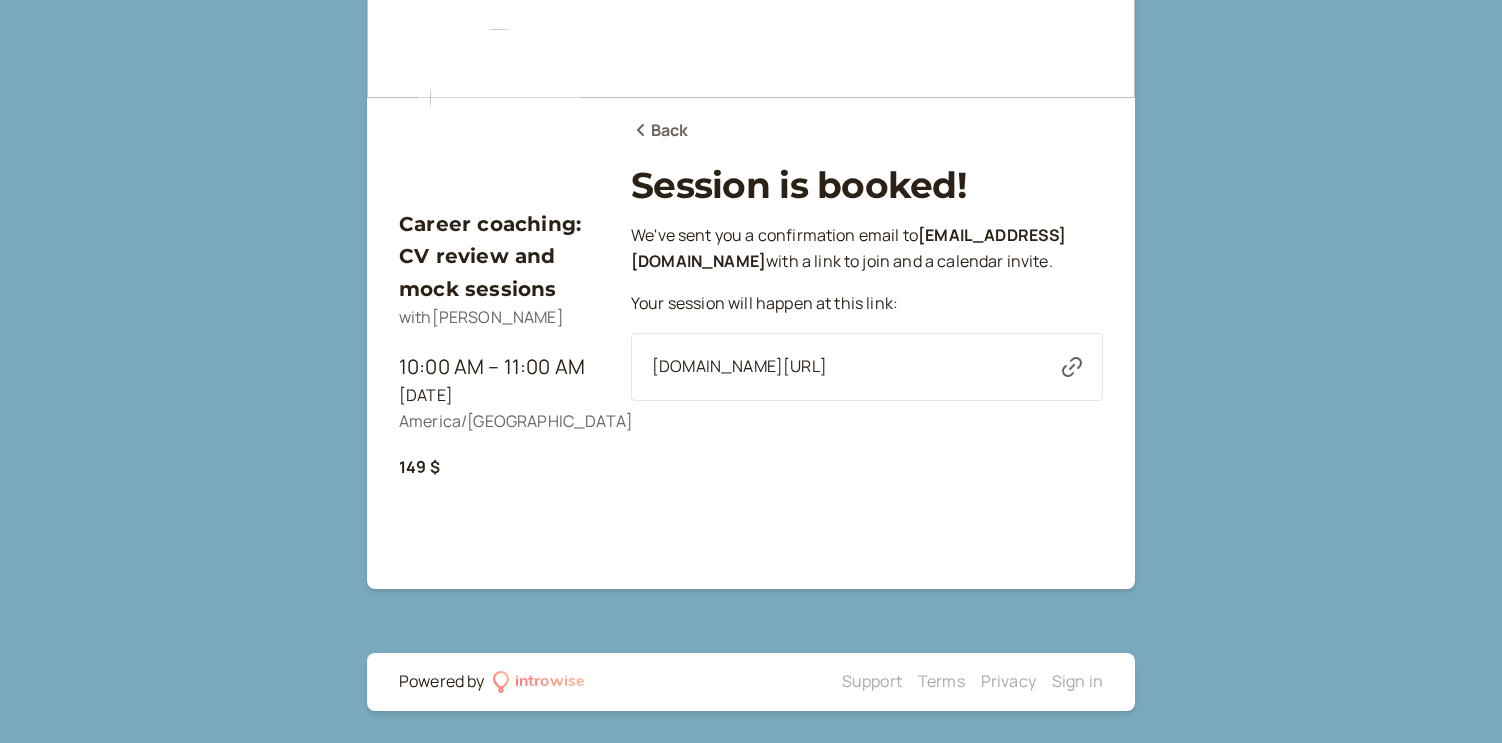click on "Back" at bounding box center [660, 131] 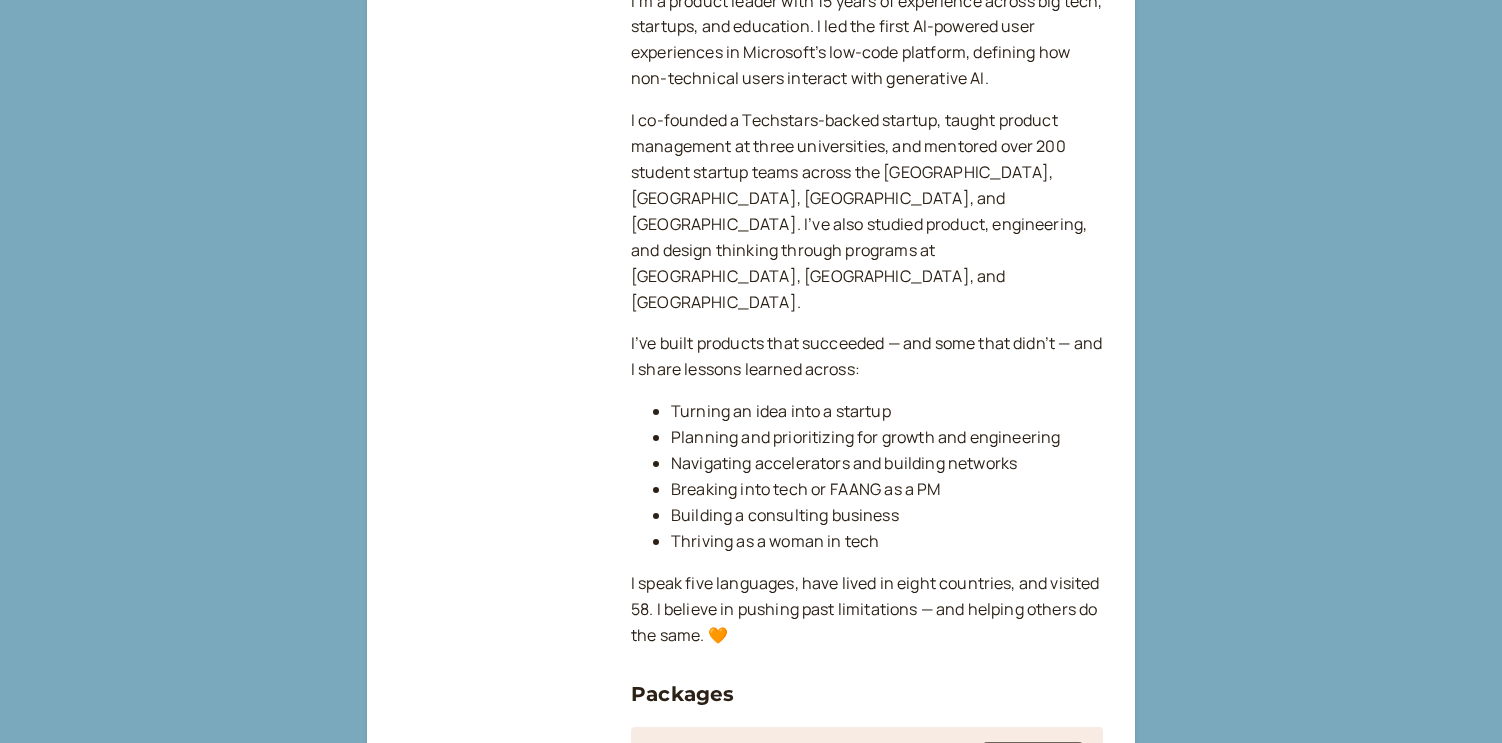 scroll, scrollTop: 0, scrollLeft: 0, axis: both 